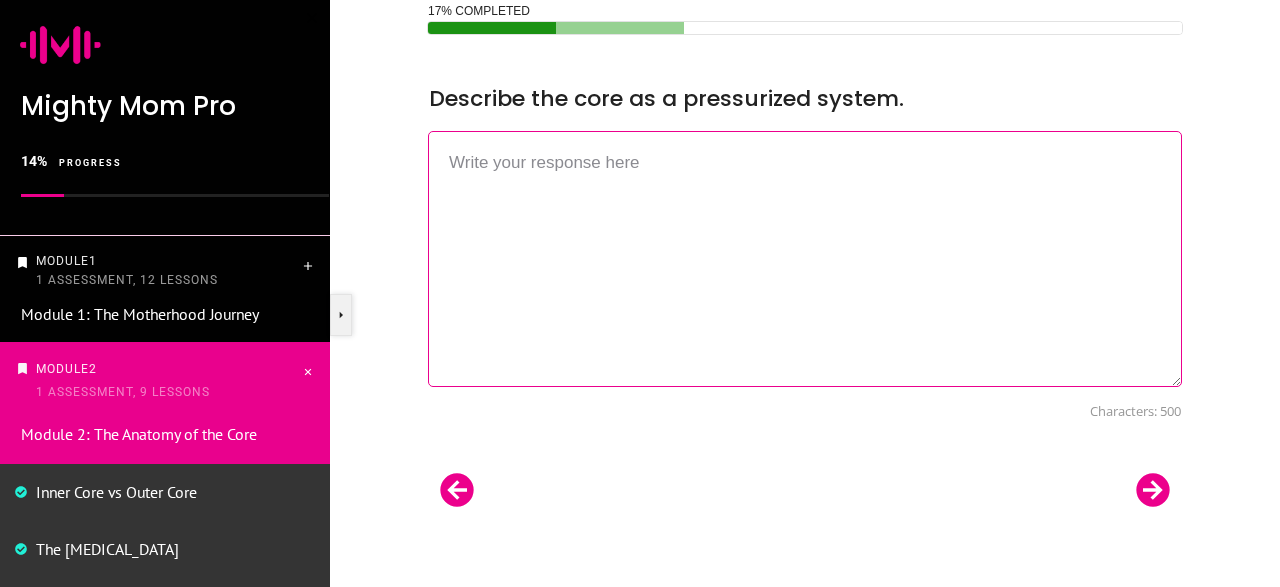 scroll, scrollTop: 872, scrollLeft: 0, axis: vertical 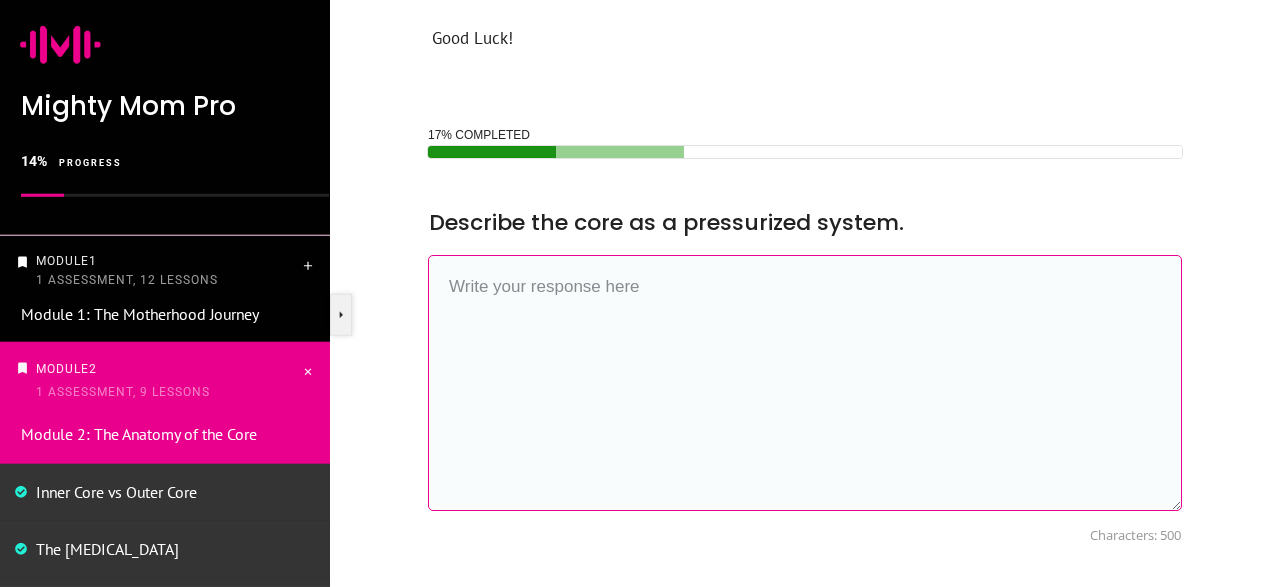 paste on "he [MEDICAL_DATA], a dome-shaped muscle, plays a key role in respiration and core stability by regulating intra-abdominal pressure. During inhalation, the [MEDICAL_DATA] contracts and moves downward, increasing pressure in the abdomen. The [MEDICAL_DATA] and [MEDICAL_DATA] respond to this pressure change, working together to maintain stability and distribute the pressure effectively" 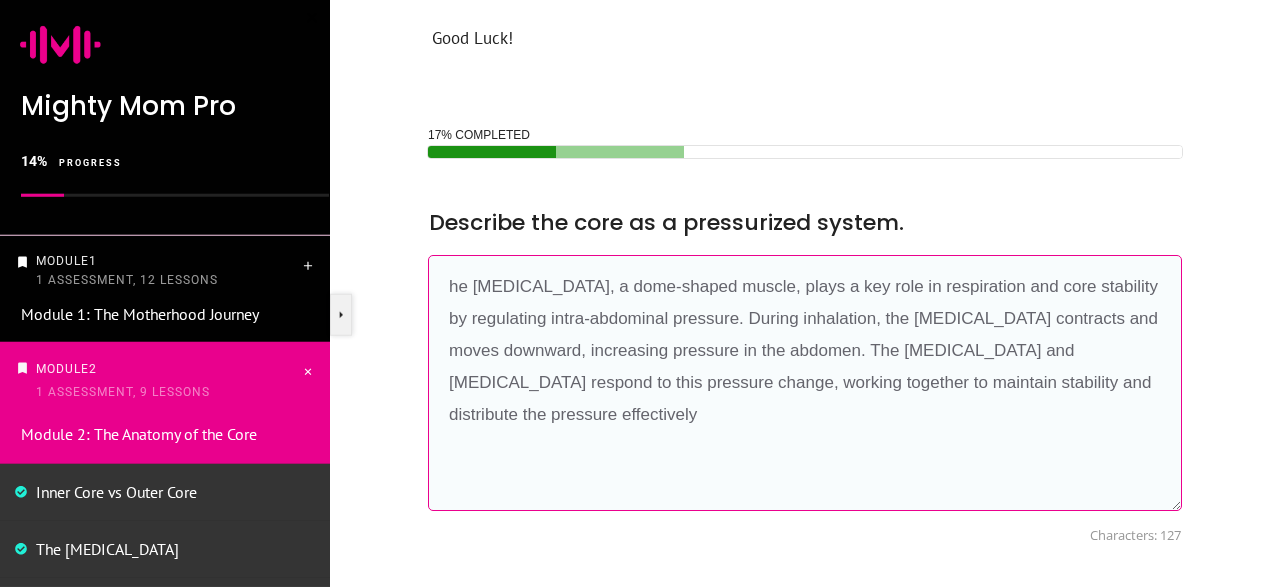 click on "he diaphragm, a dome-shaped muscle, plays a key role in respiration and core stability by regulating intra-abdominal pressure. During inhalation, the diaphragm contracts and moves downward, increasing pressure in the abdomen. The pelvic floor and abdominal wall respond to this pressure change, working together to maintain stability and distribute the pressure effectively" at bounding box center [805, 383] 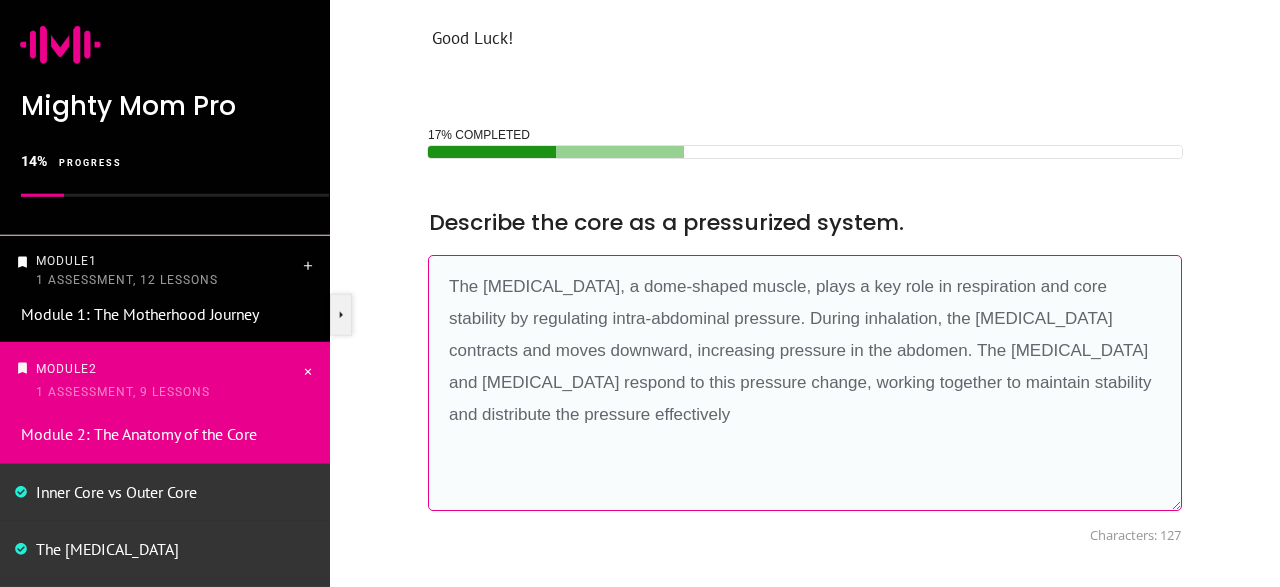 click on "The diaphragm, a dome-shaped muscle, plays a key role in respiration and core stability by regulating intra-abdominal pressure. During inhalation, the diaphragm contracts and moves downward, increasing pressure in the abdomen. The pelvic floor and abdominal wall respond to this pressure change, working together to maintain stability and distribute the pressure effectively" at bounding box center [805, 383] 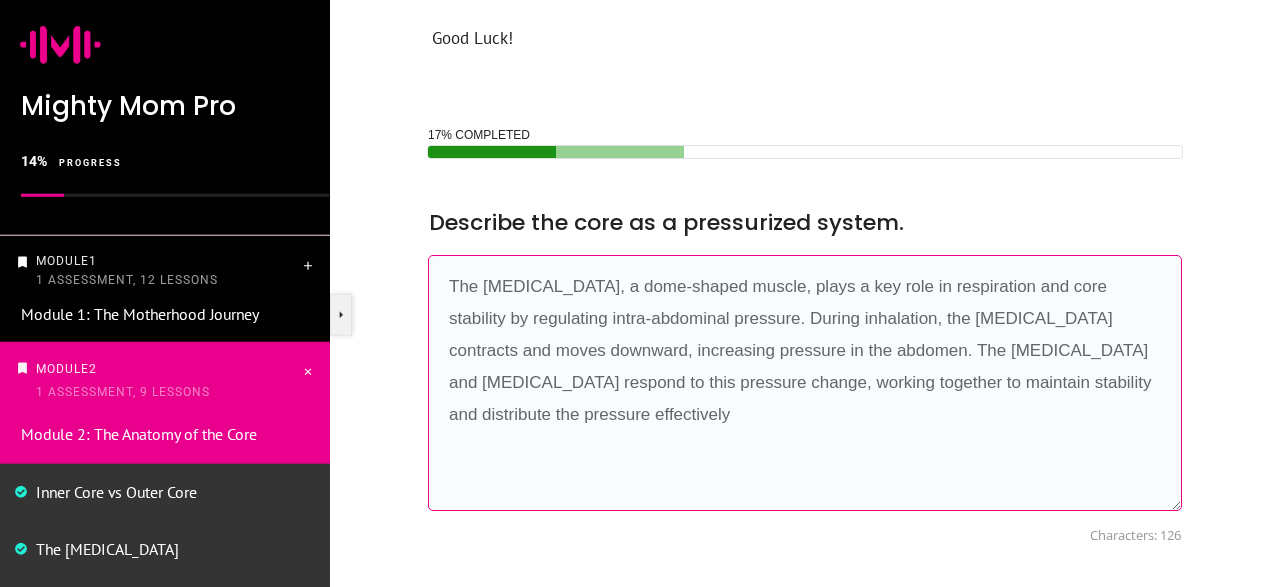 drag, startPoint x: 757, startPoint y: 290, endPoint x: 573, endPoint y: 282, distance: 184.17383 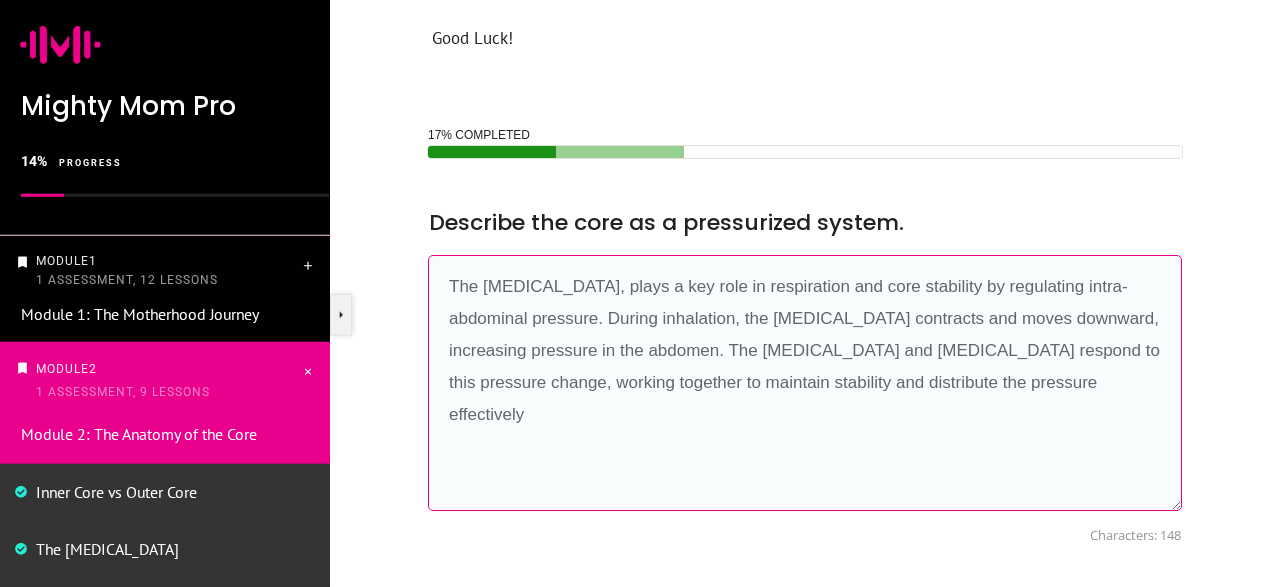 drag, startPoint x: 924, startPoint y: 282, endPoint x: 801, endPoint y: 272, distance: 123.40584 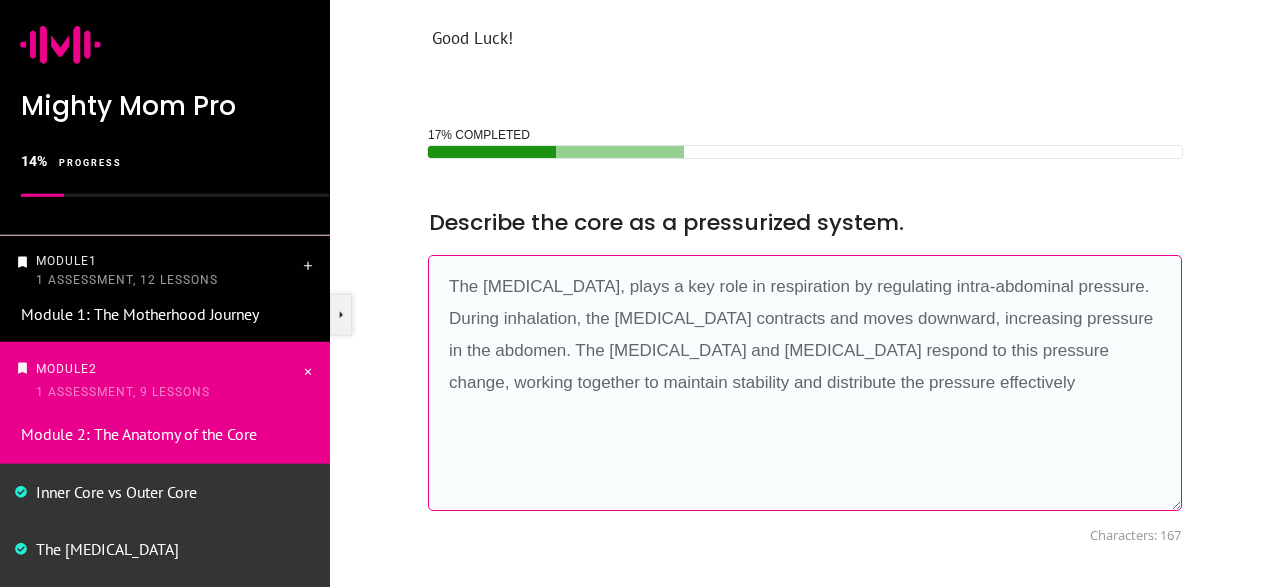 click on "The diaphragm, plays a key role in respiration by regulating intra-abdominal pressure. During inhalation, the diaphragm contracts and moves downward, increasing pressure in the abdomen. The pelvic floor and abdominal wall respond to this pressure change, working together to maintain stability and distribute the pressure effectively" at bounding box center [805, 383] 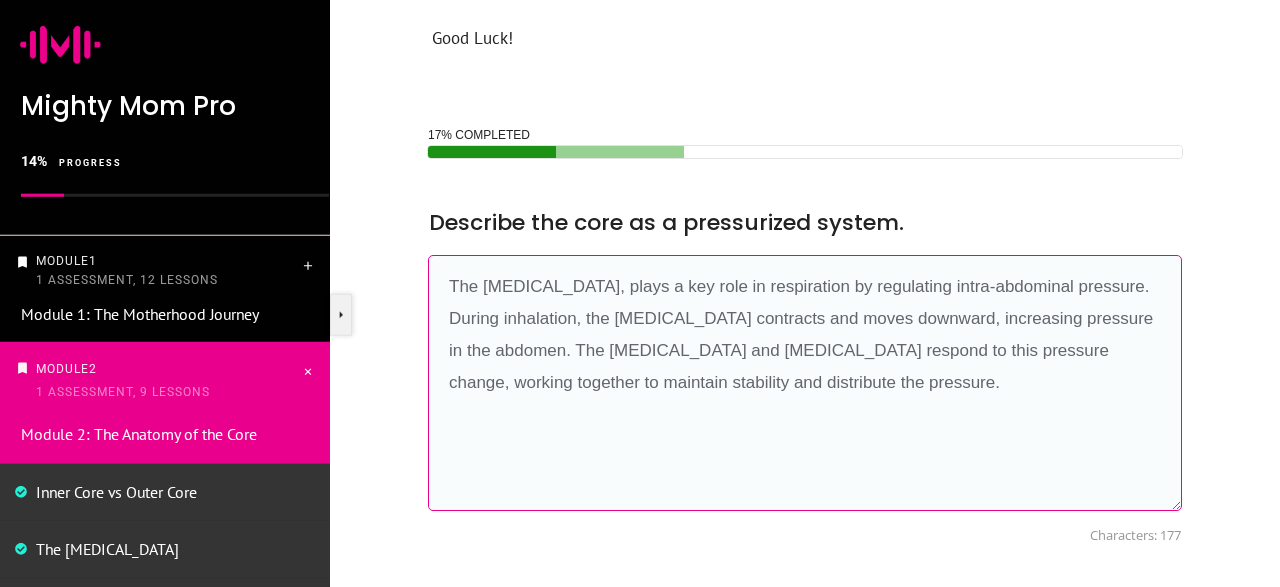 drag, startPoint x: 911, startPoint y: 382, endPoint x: 422, endPoint y: 264, distance: 503.0358 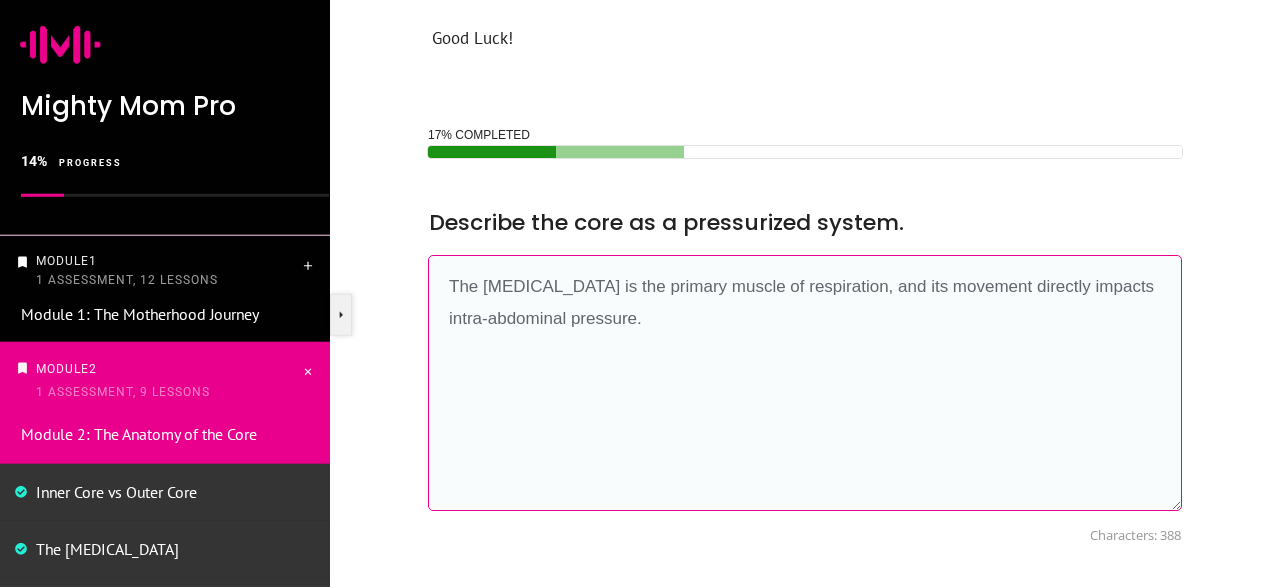paste on "When the diaphragm contracts and moves downward (during inhalation), it increases the volume of the thoracic cavity and decreases pressure, causing air to rush into the lung" 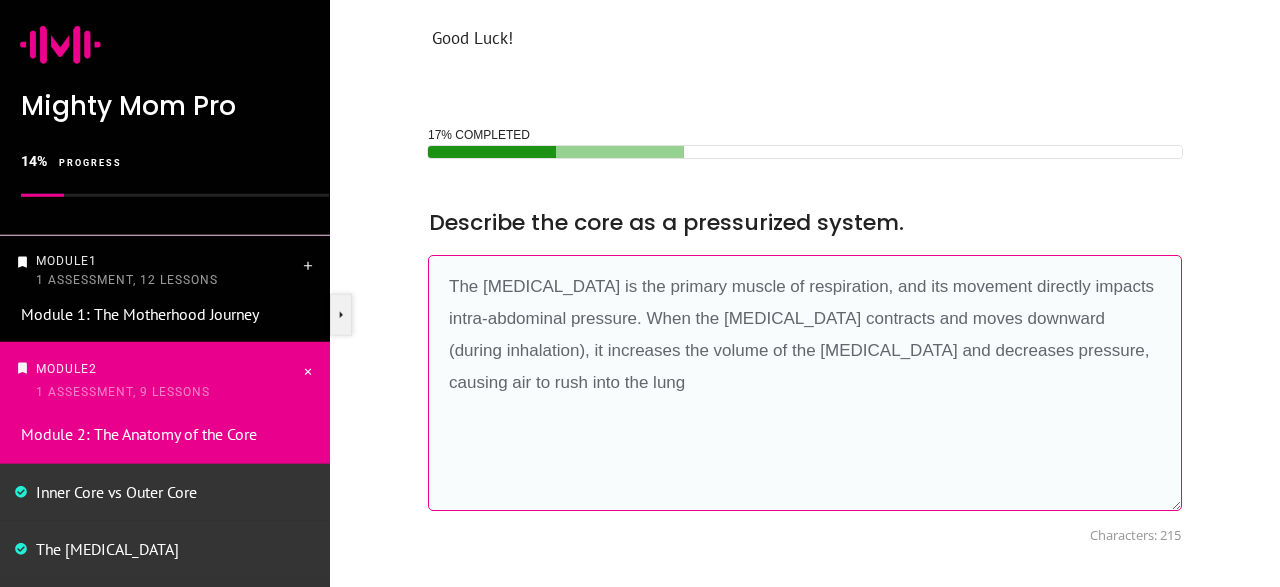 drag, startPoint x: 1011, startPoint y: 319, endPoint x: 840, endPoint y: 316, distance: 171.0263 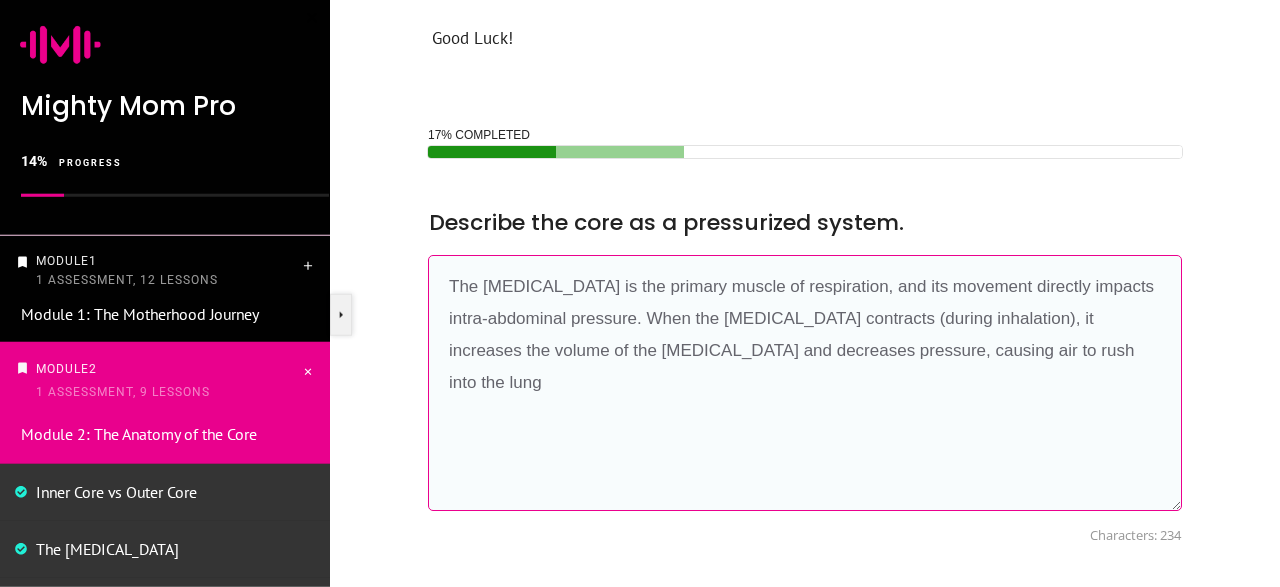 click on "The diaphragm is the primary muscle of respiration, and its movement directly impacts intra-abdominal pressure. When the diaphragm contracts (during inhalation), it increases the volume of the thoracic cavity and decreases pressure, causing air to rush into the lung" at bounding box center (805, 383) 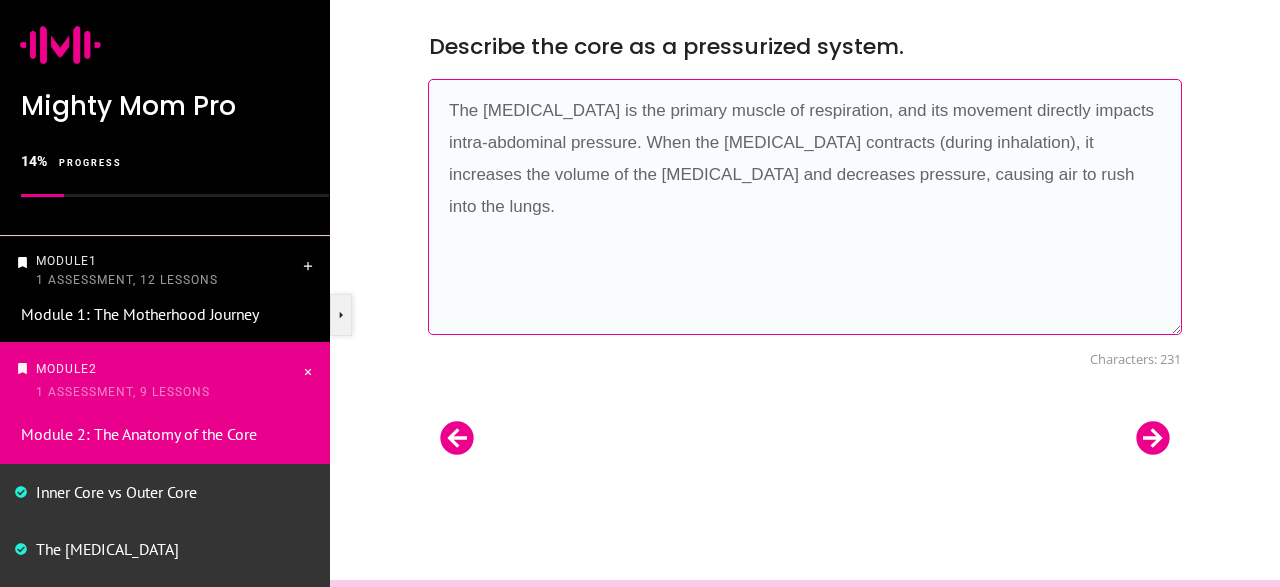 scroll, scrollTop: 1048, scrollLeft: 0, axis: vertical 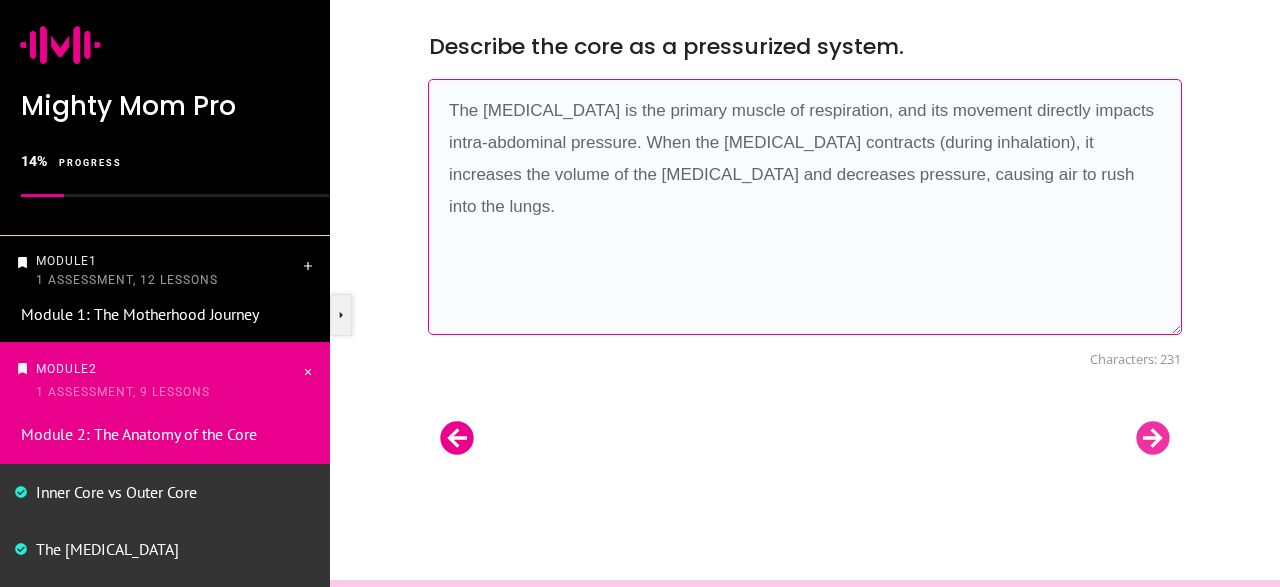 type on "The diaphragm is the primary muscle of respiration, and its movement directly impacts intra-abdominal pressure. When the diaphragm contracts (during inhalation), it increases the volume of the thoracic cavity and decreases pressure, causing air to rush into the lungs." 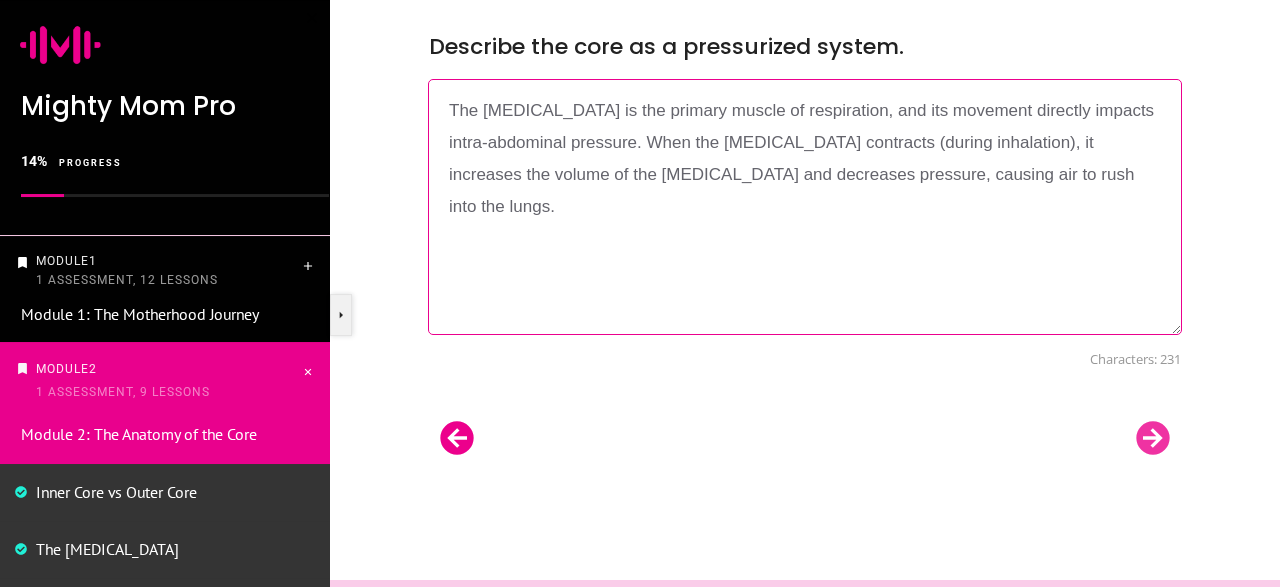 click at bounding box center [1153, 438] 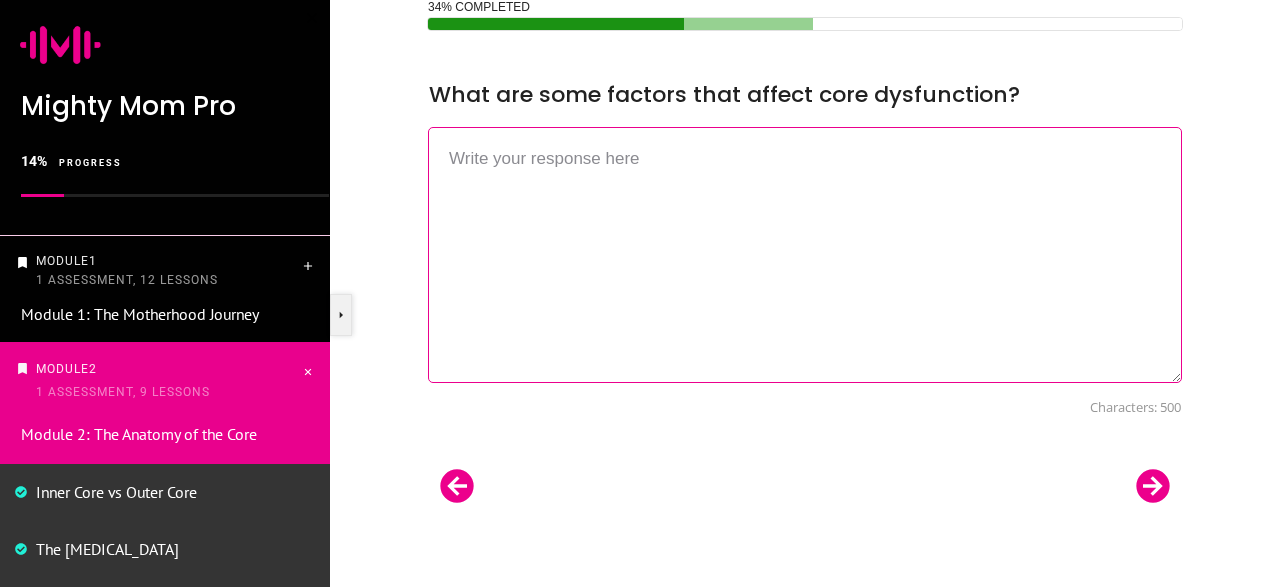 scroll, scrollTop: 996, scrollLeft: 0, axis: vertical 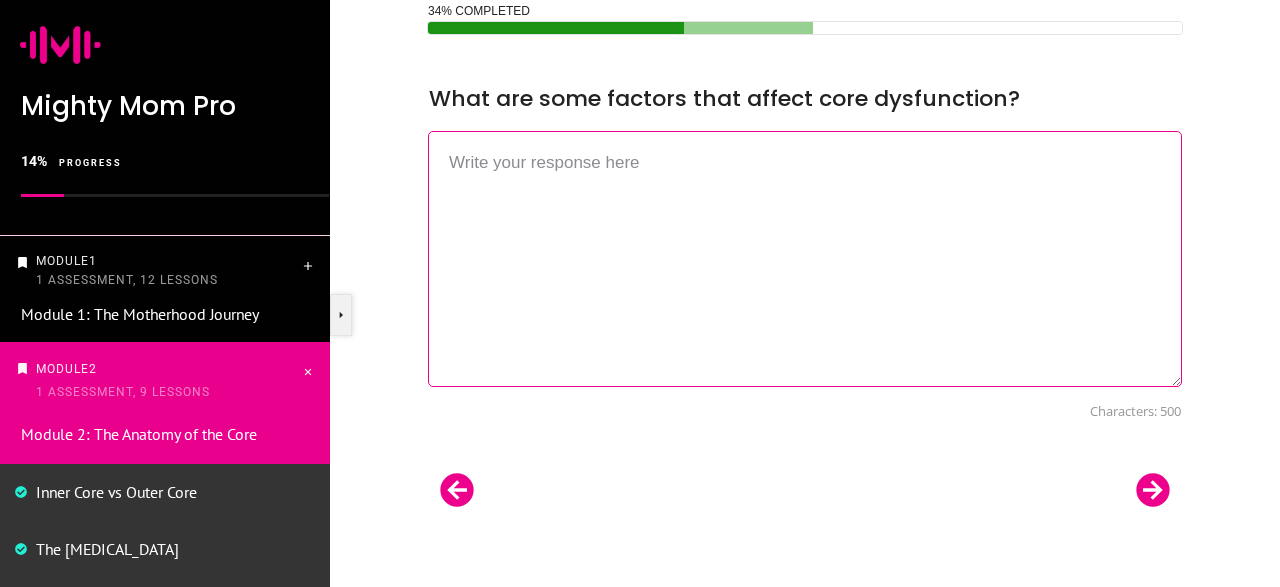 click on "Module  2     1 Assessment, 9 Lessons" at bounding box center (168, 381) 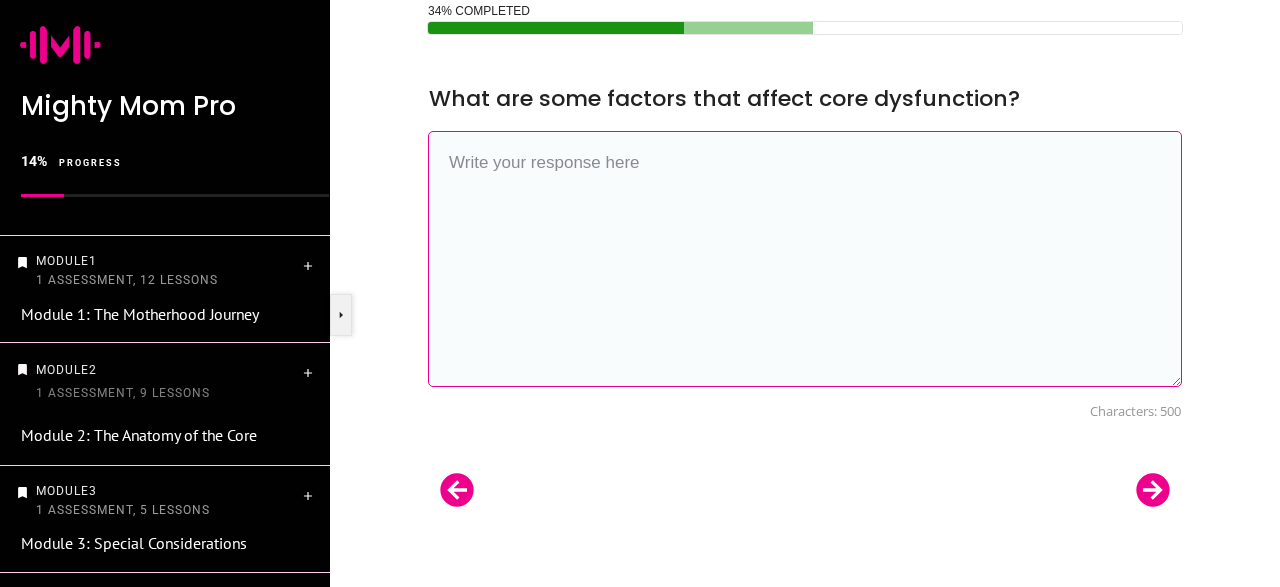 click at bounding box center (805, 259) 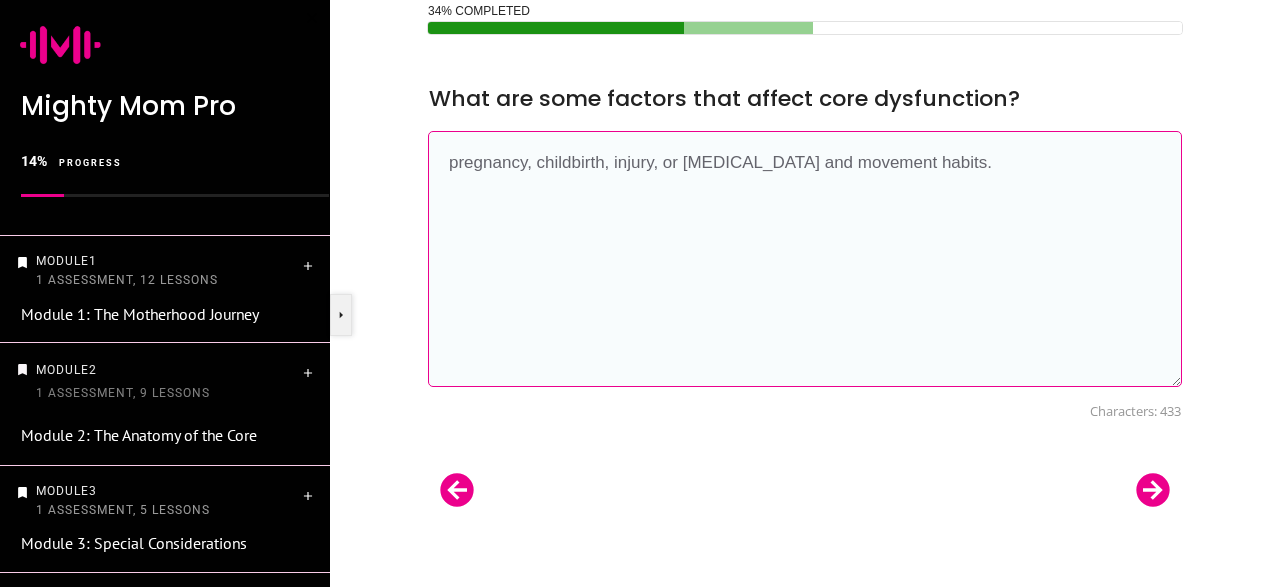 drag, startPoint x: 974, startPoint y: 171, endPoint x: 406, endPoint y: 163, distance: 568.05634 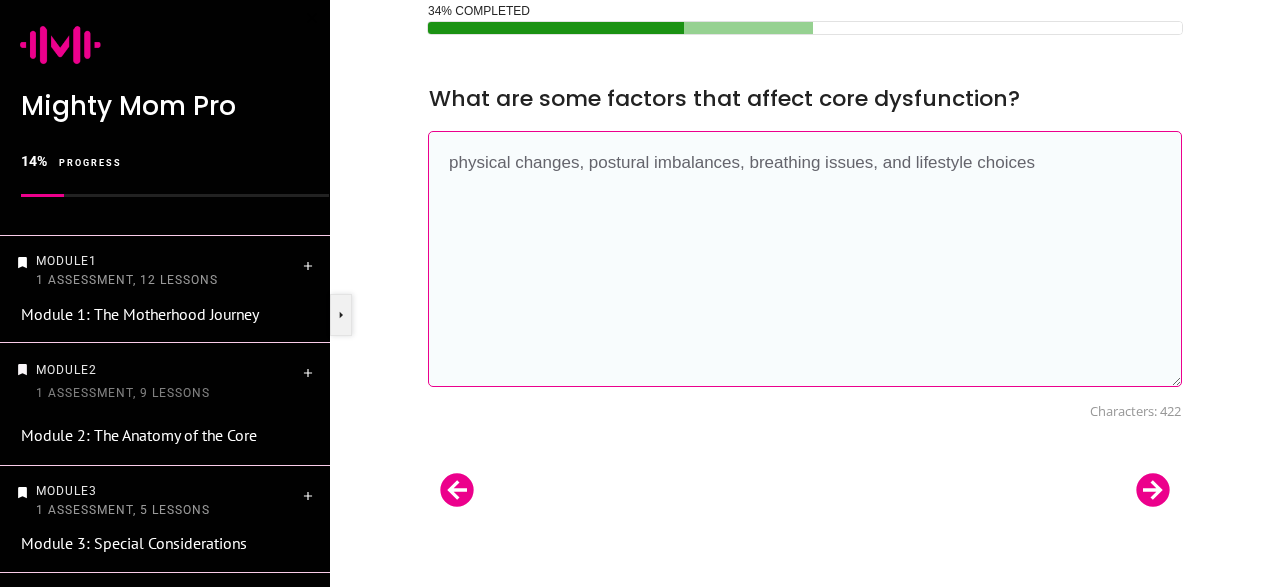 click on "physical changes, postural imbalances, breathing issues, and lifestyle choices" at bounding box center (805, 259) 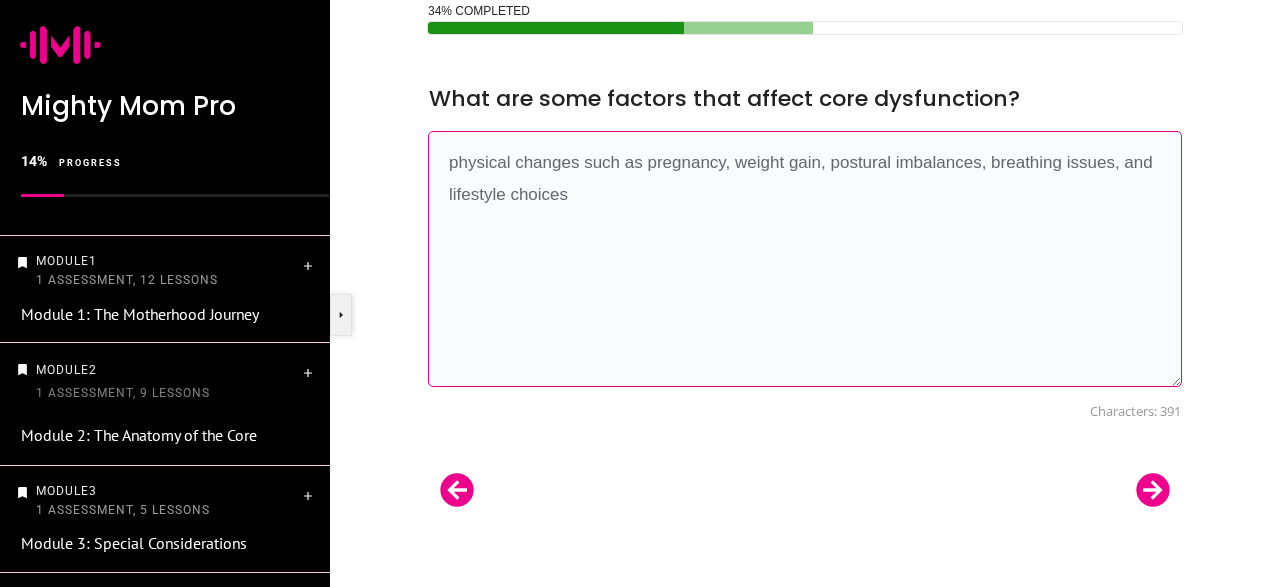 click on "physical changes such as pregnancy, weight gain, postural imbalances, breathing issues, and lifestyle choices" at bounding box center (805, 259) 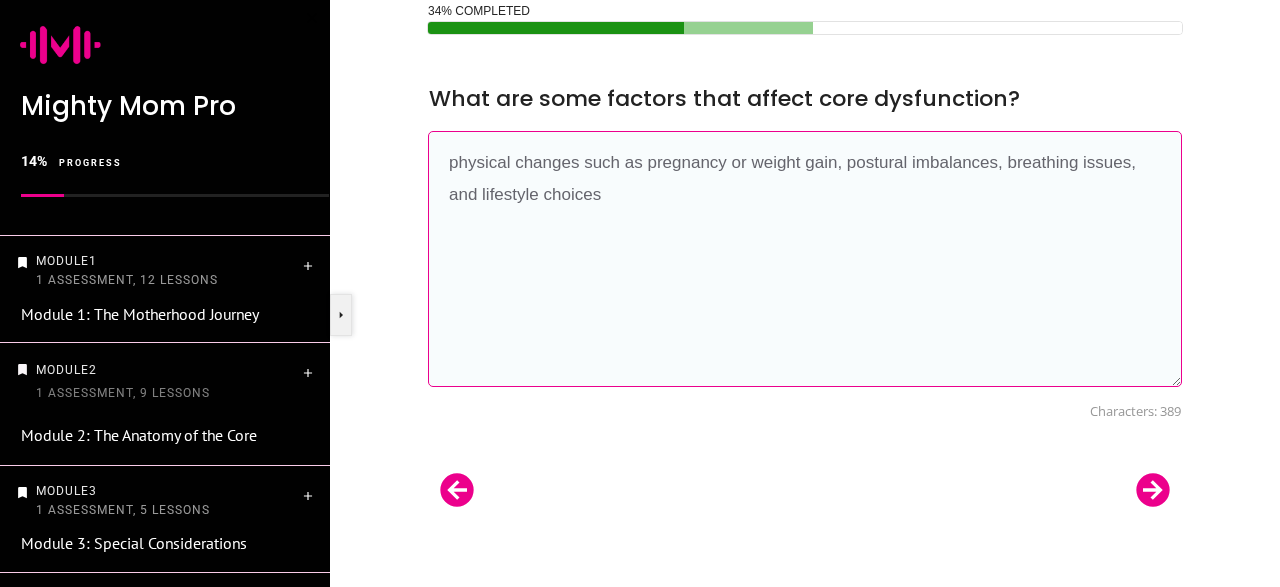 drag, startPoint x: 640, startPoint y: 196, endPoint x: 439, endPoint y: 189, distance: 201.12186 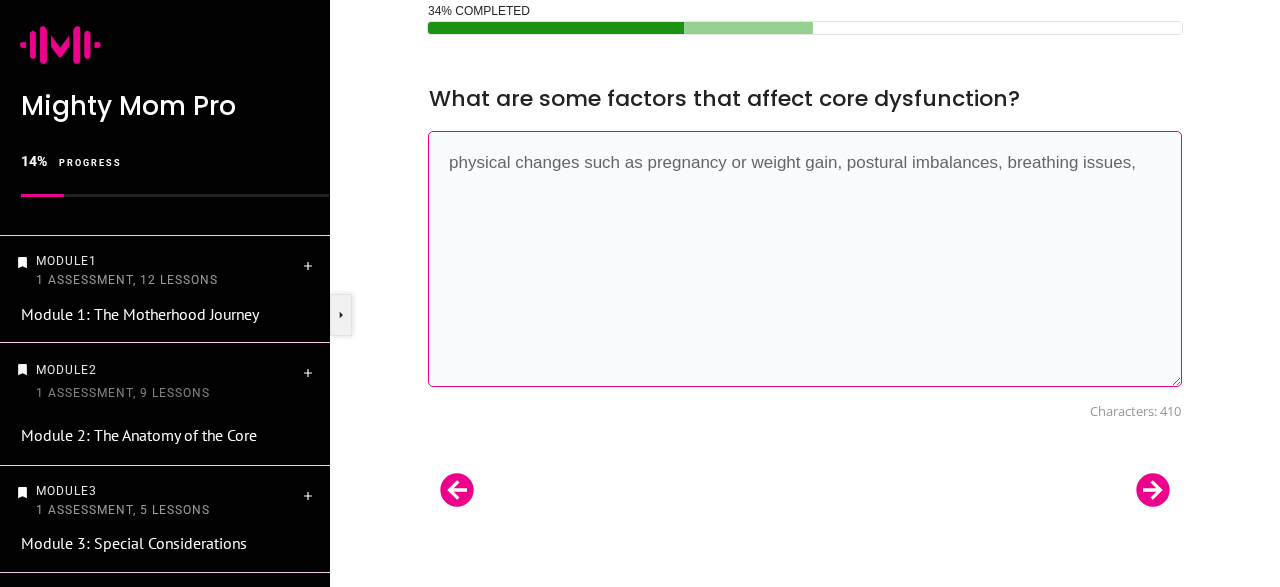 drag, startPoint x: 1139, startPoint y: 167, endPoint x: 1007, endPoint y: 168, distance: 132.00378 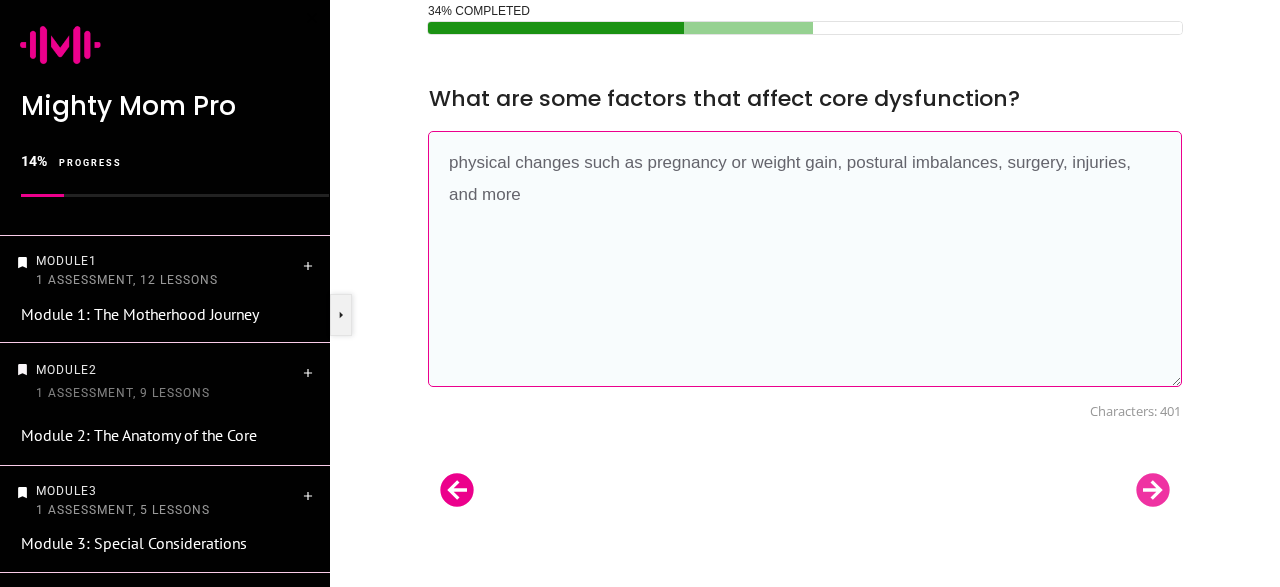 type on "physical changes such as pregnancy or weight gain, postural imbalances, surgery, injuries, and more" 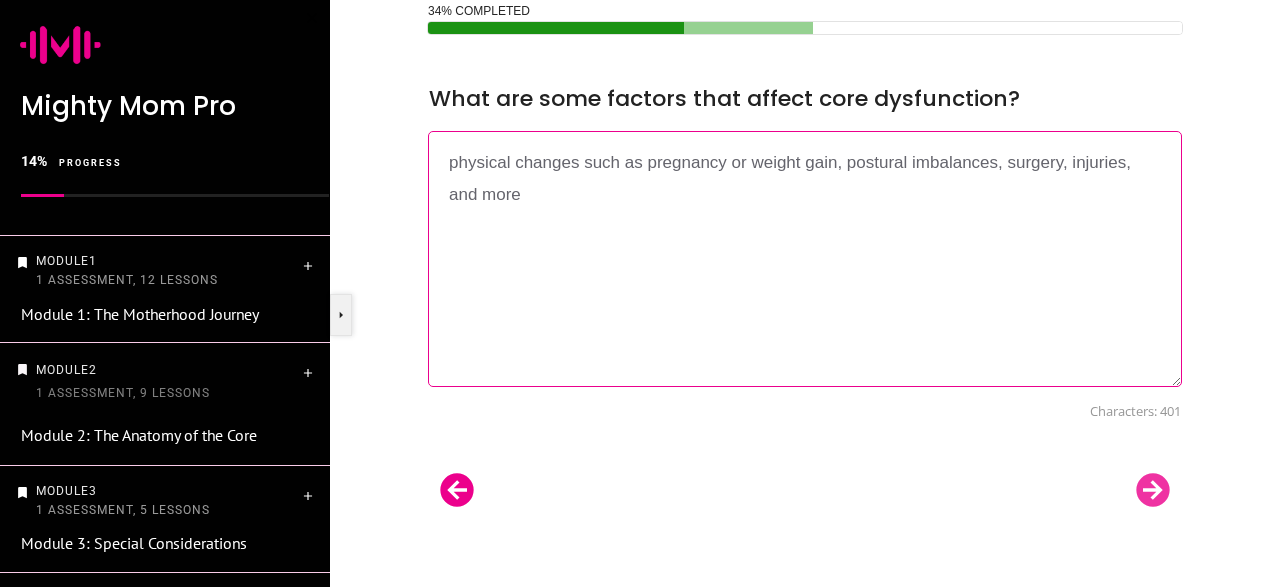 click at bounding box center (1153, 490) 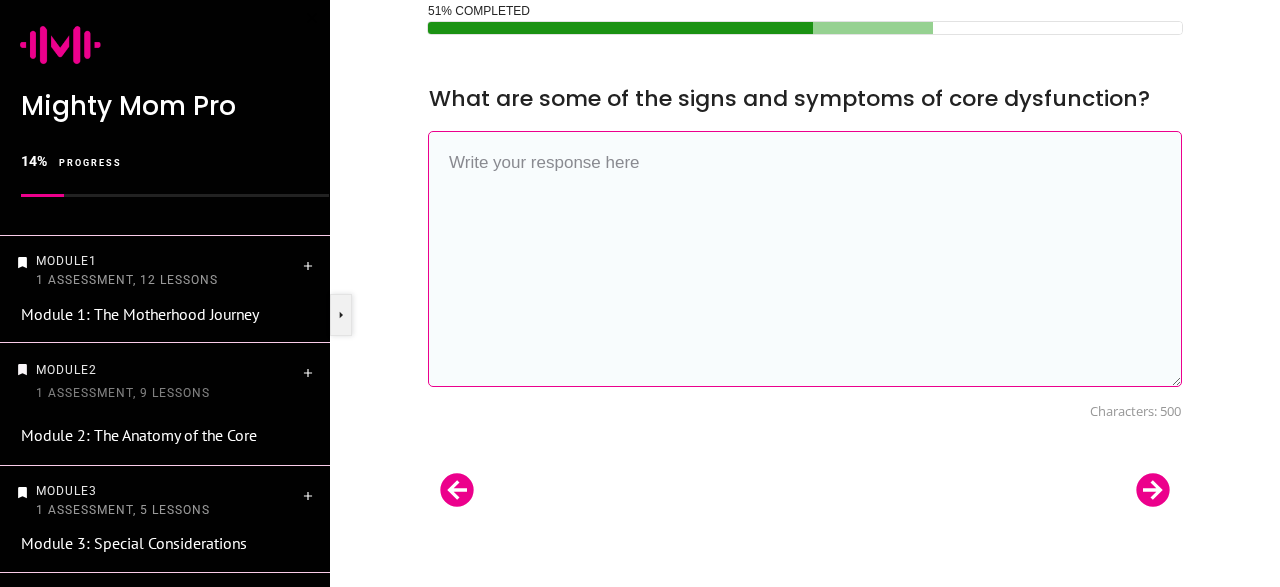 paste on "Coning, Doming, or Inversion of Linea Alba (Diastasis Recti): Diastasis recti is characterized by a visible bulge or "doming" of the abdominal muscles, particularly during movements the increase the pressure in the core system. (more on this to come)
Pelvic Organ Prolapse: Prolapse occurs when pelvic organs, such as the bladder, uterus, or rectum, descend into or protrude through the vaginal wall. This can result in feelings of pressure or heaviness in the pelvic area, as well as discomfort during activities like standing, walking, or lifting. (more to this to come)
Pelvic Floor Pain, Pressure, or Heaviness: Sensations of pain, pressure, or heaviness in the pelvic floor region may indicate pelvic floor dysfunction.
Back Pain and Hip Pain: Weakness or instability in the core muscles can contribute to discomfort or pain in the lower back and hips.
Urinary or Fecal Incontinence: Leakage of urine or feces, particularly during activities like coughing, sneezing, or lifting, can be a sign of pelvic floor dysfunc..." 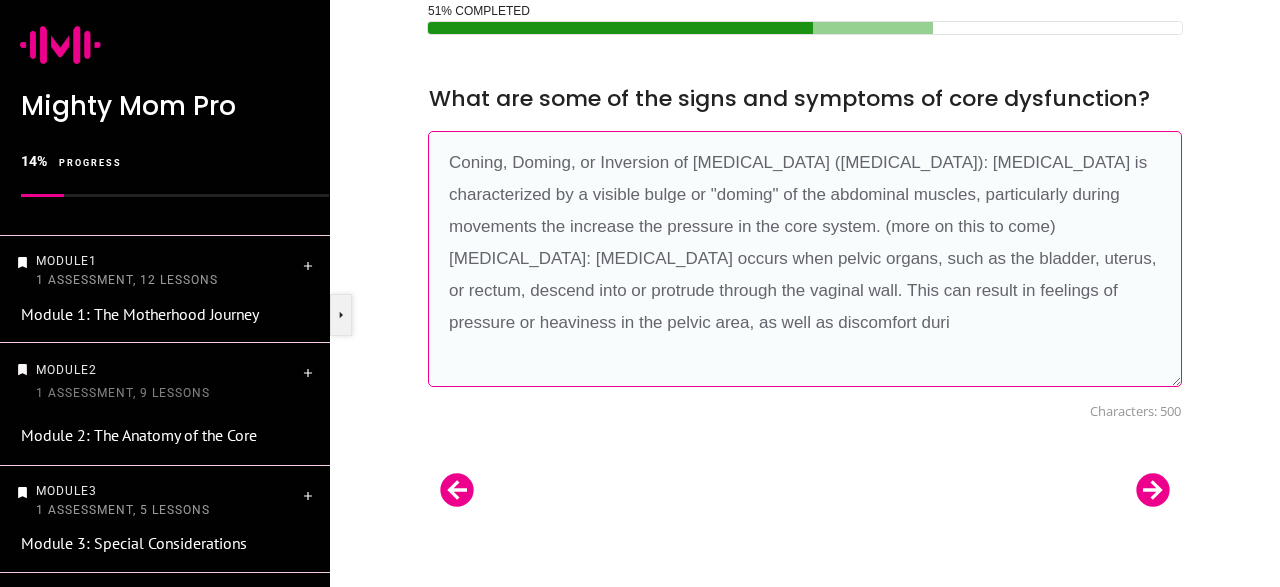 scroll, scrollTop: 0, scrollLeft: 0, axis: both 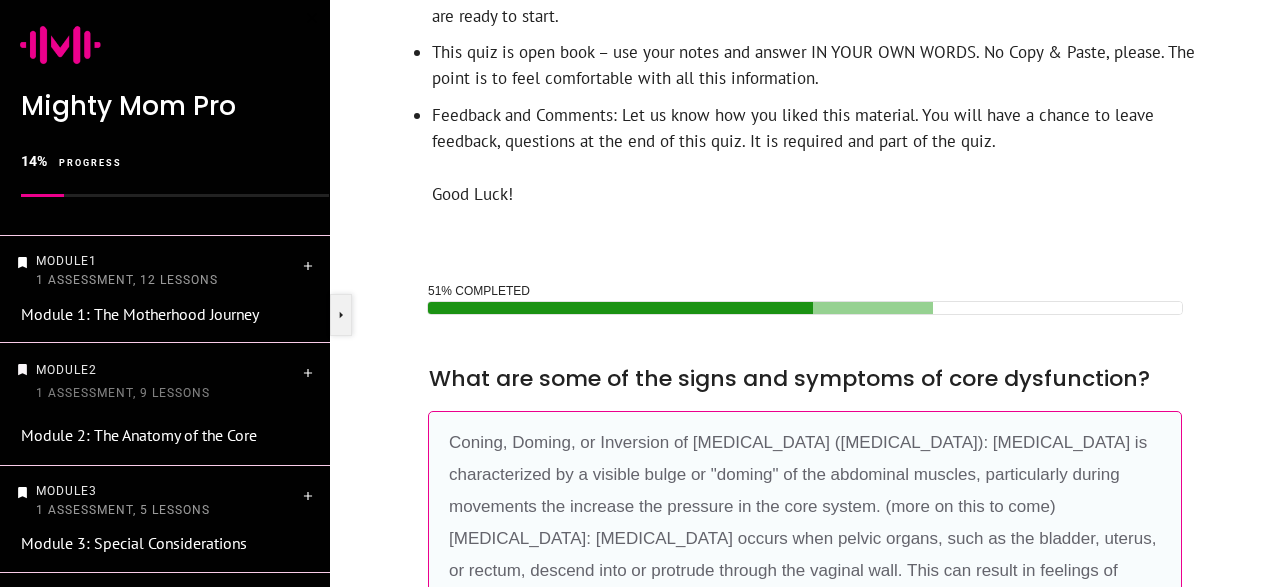click on "Coning, Doming, or Inversion of Linea Alba (Diastasis Recti): Diastasis recti is characterized by a visible bulge or "doming" of the abdominal muscles, particularly during movements the increase the pressure in the core system. (more on this to come)
Pelvic Organ Prolapse: Prolapse occurs when pelvic organs, such as the bladder, uterus, or rectum, descend into or protrude through the vaginal wall. This can result in feelings of pressure or heaviness in the pelvic area, as well as discomfort duri" at bounding box center (805, 539) 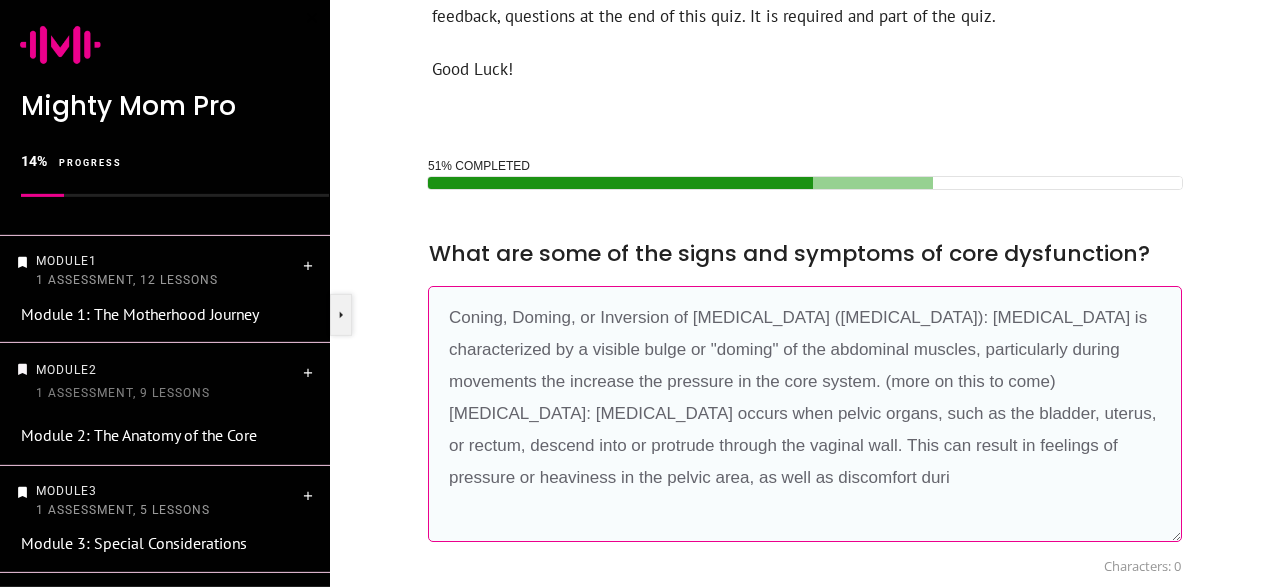 scroll, scrollTop: 852, scrollLeft: 0, axis: vertical 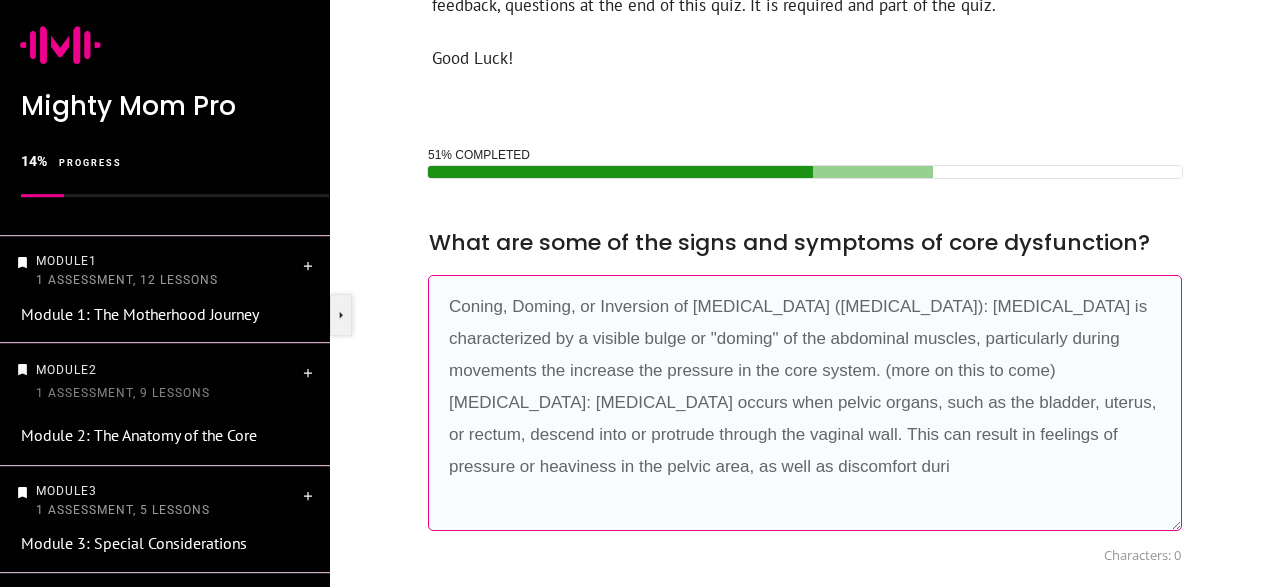 drag, startPoint x: 956, startPoint y: 369, endPoint x: 441, endPoint y: 302, distance: 519.33997 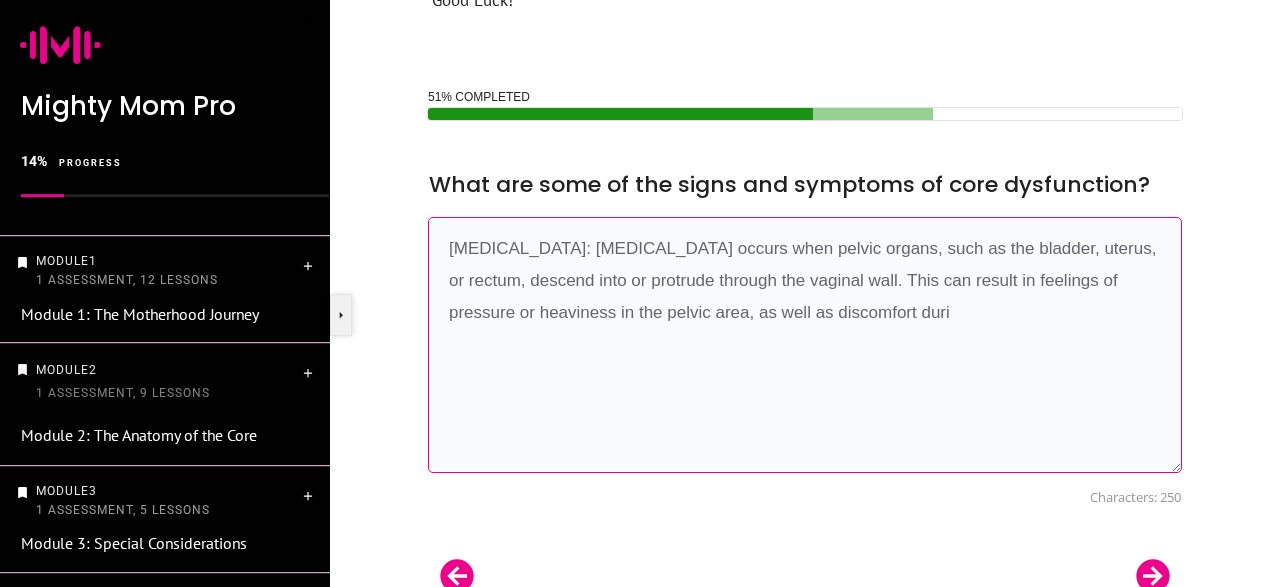 scroll, scrollTop: 902, scrollLeft: 0, axis: vertical 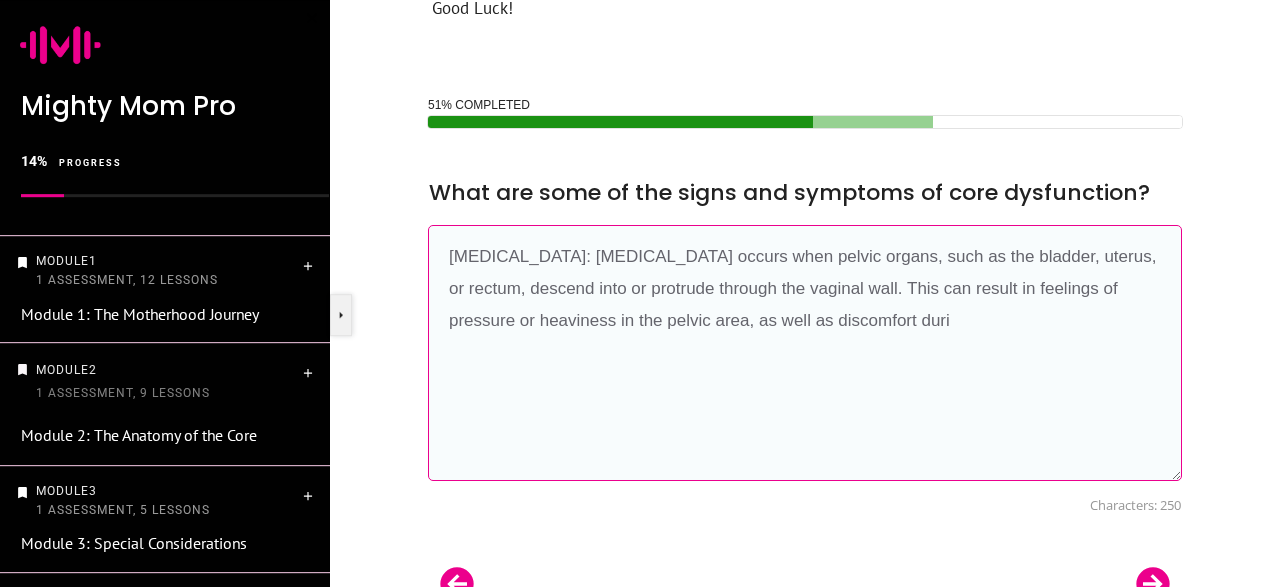 drag, startPoint x: 986, startPoint y: 347, endPoint x: 439, endPoint y: 249, distance: 555.7095 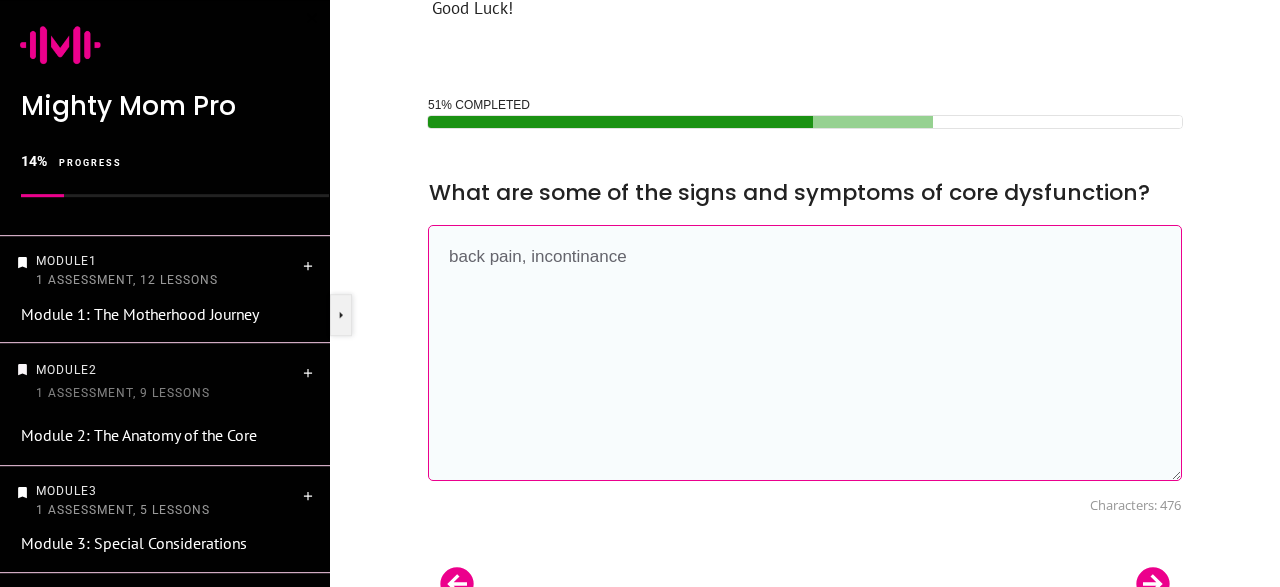 click on "back pain, incontinance" at bounding box center (805, 353) 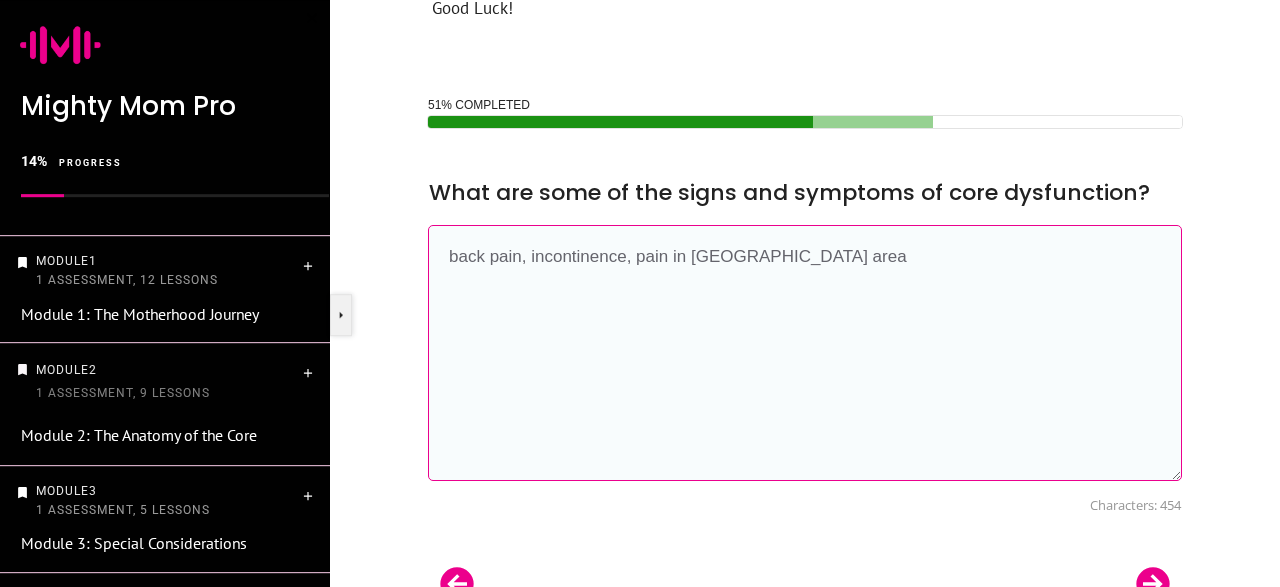 click on "back pain, incontinence, pain in pelvic area" at bounding box center (805, 353) 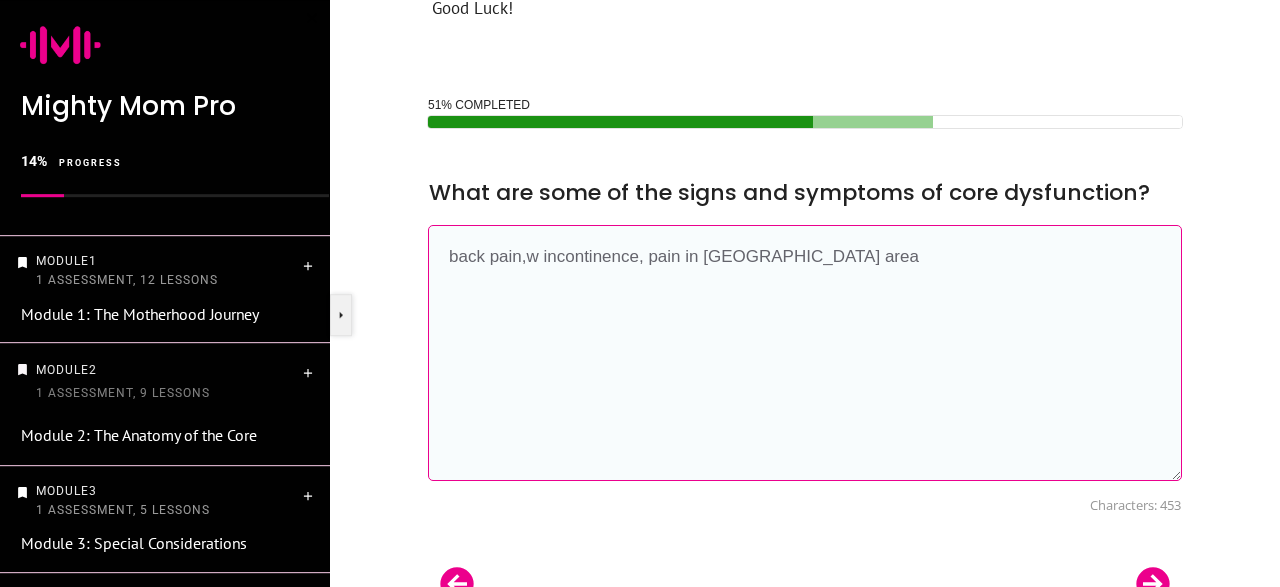 type on "back pain, incontinence, pain in pelvic area" 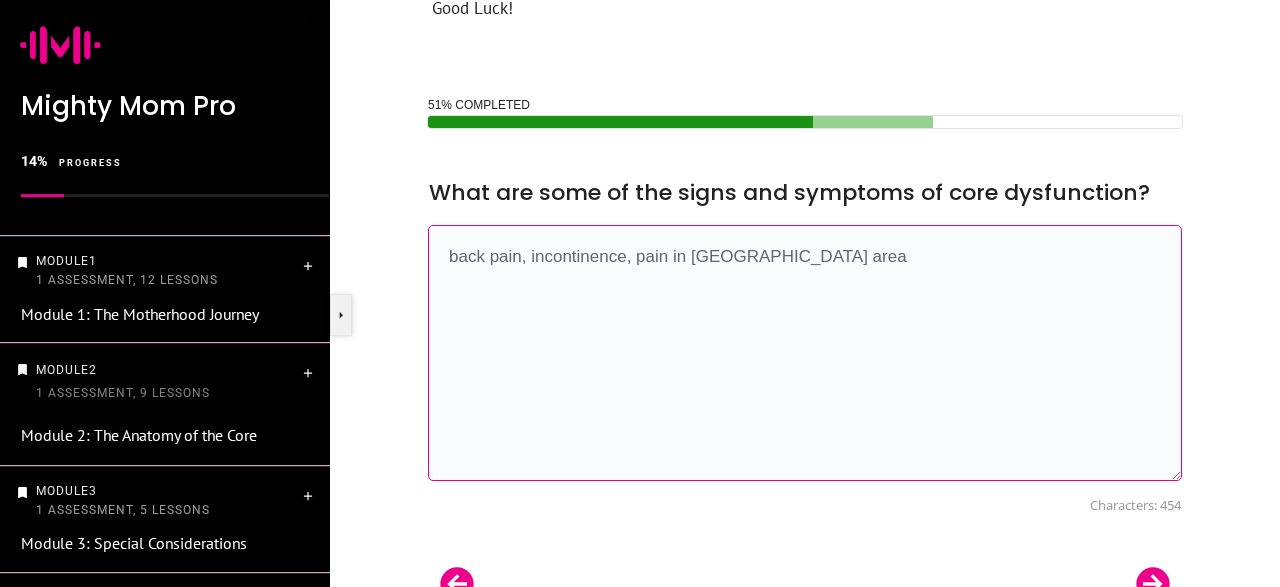 click on "back pain, incontinence, pain in pelvic area" at bounding box center (805, 353) 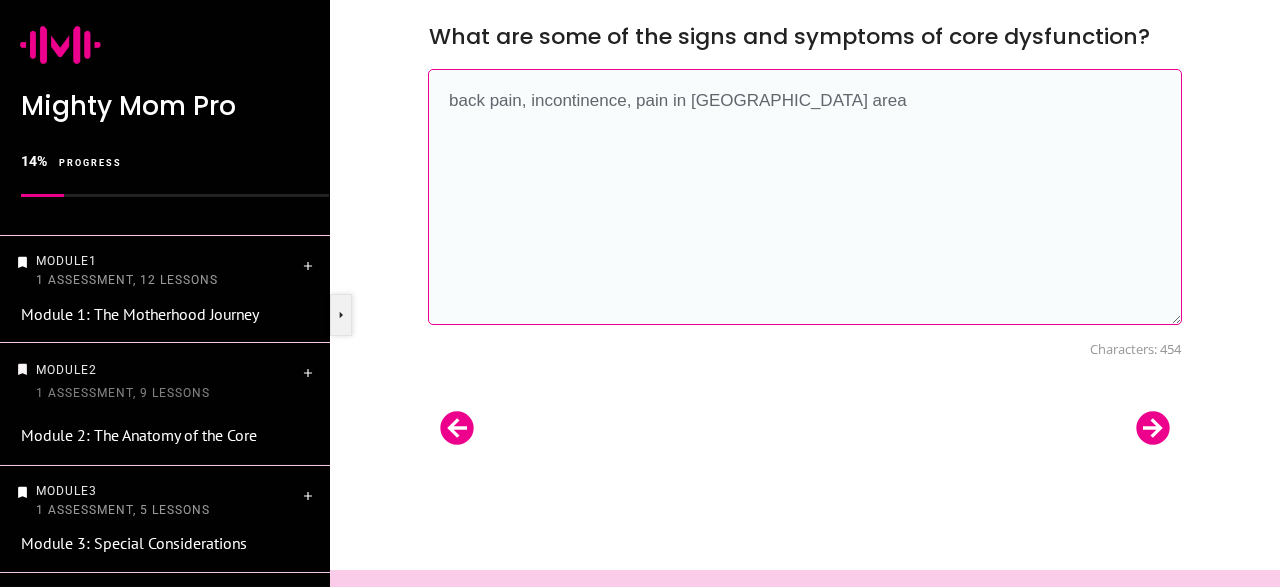 scroll, scrollTop: 1060, scrollLeft: 0, axis: vertical 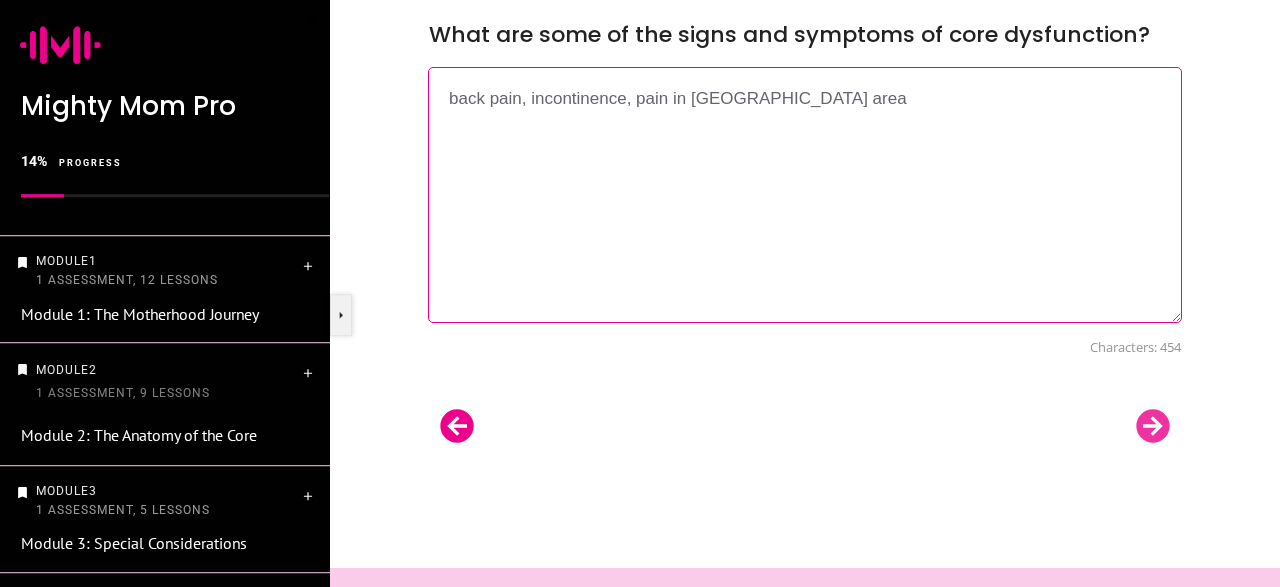 click at bounding box center (1153, 426) 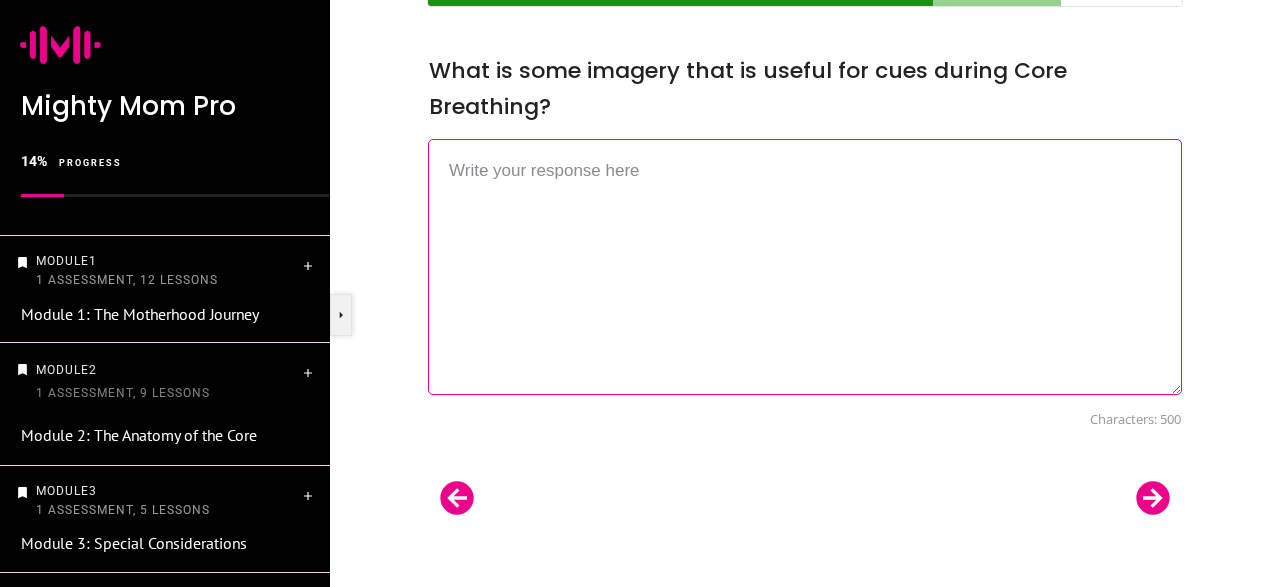 scroll, scrollTop: 996, scrollLeft: 0, axis: vertical 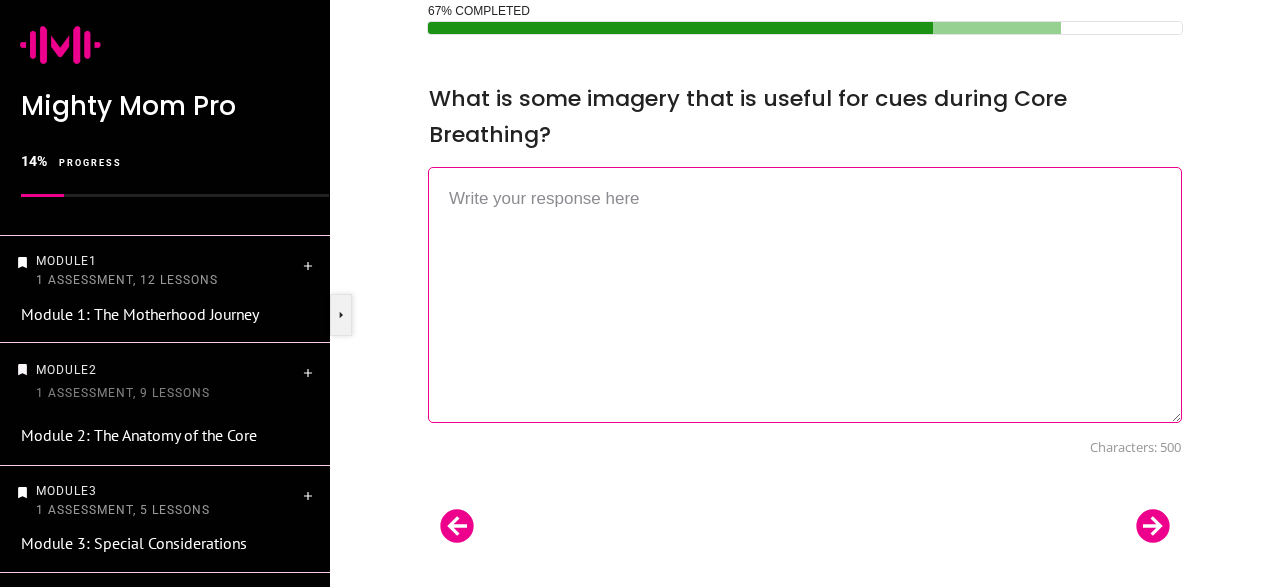 click at bounding box center [805, 295] 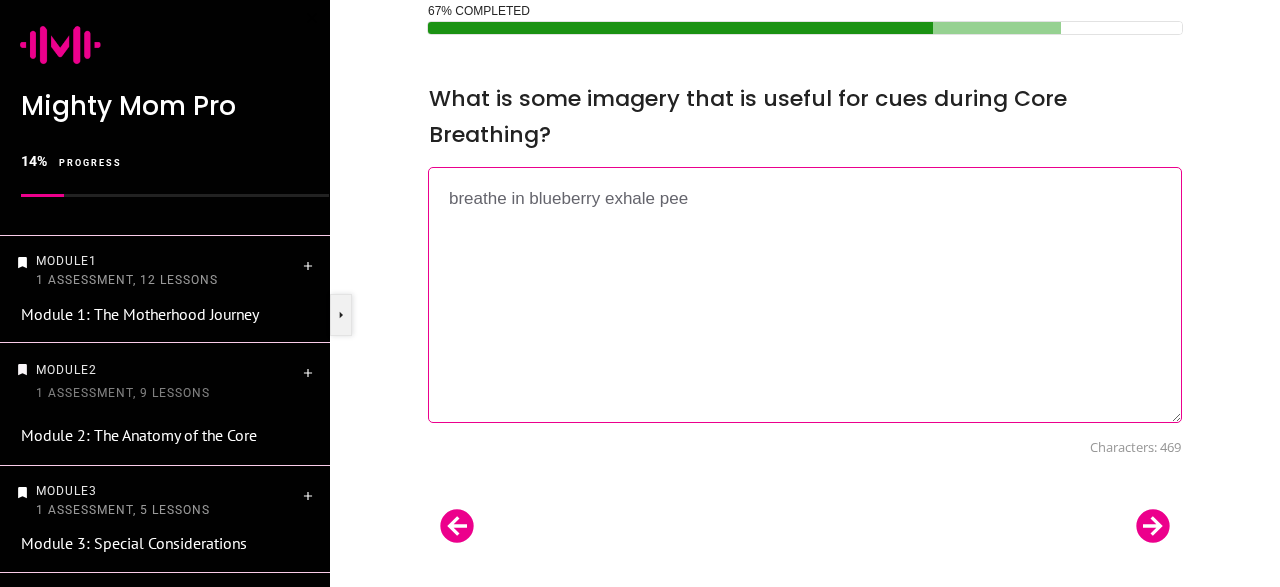 click on "breathe in blueberry exhale pee" at bounding box center [805, 295] 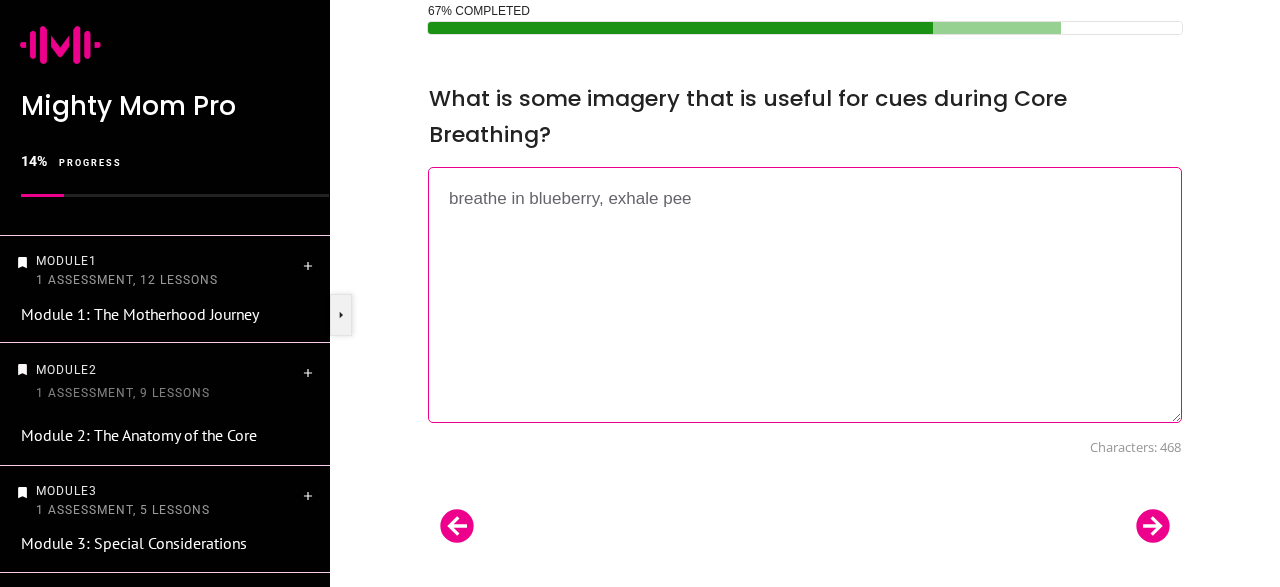 click on "breathe in blueberry, exhale pee" at bounding box center (805, 295) 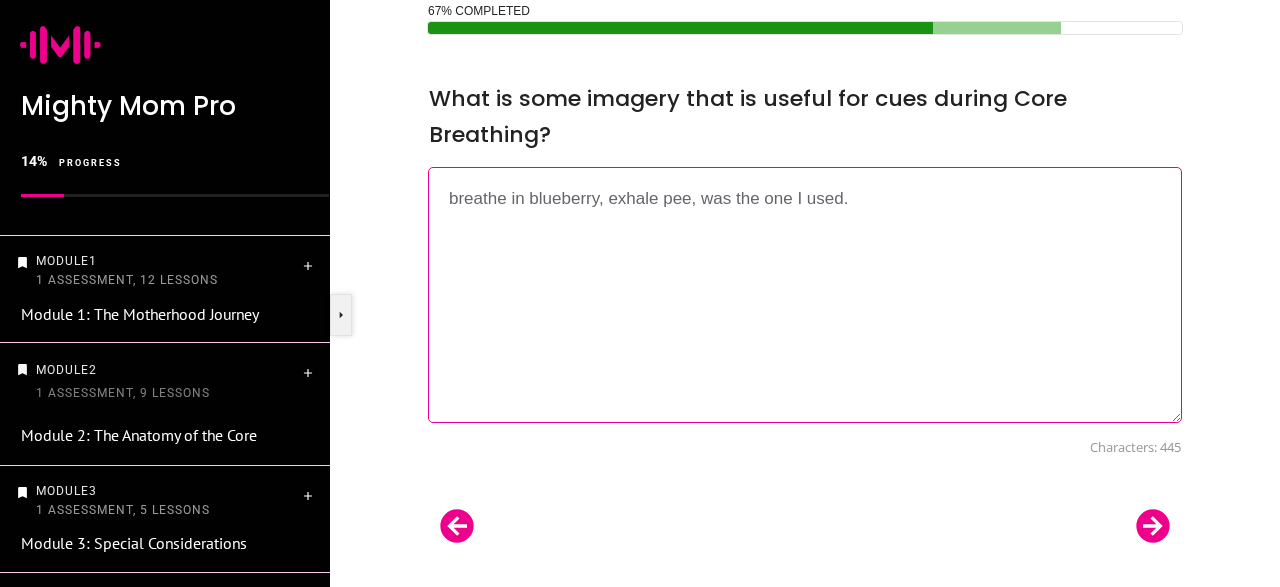 drag, startPoint x: 530, startPoint y: 197, endPoint x: 441, endPoint y: 195, distance: 89.02247 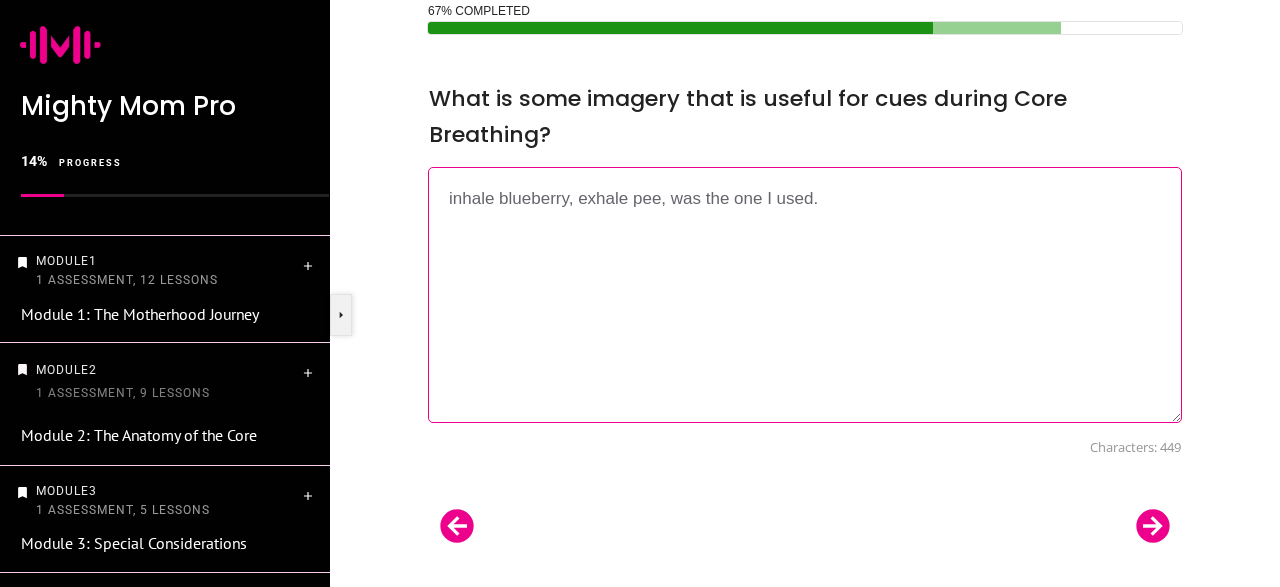 click on "inhale blueberry, exhale pee, was the one I used." at bounding box center [805, 295] 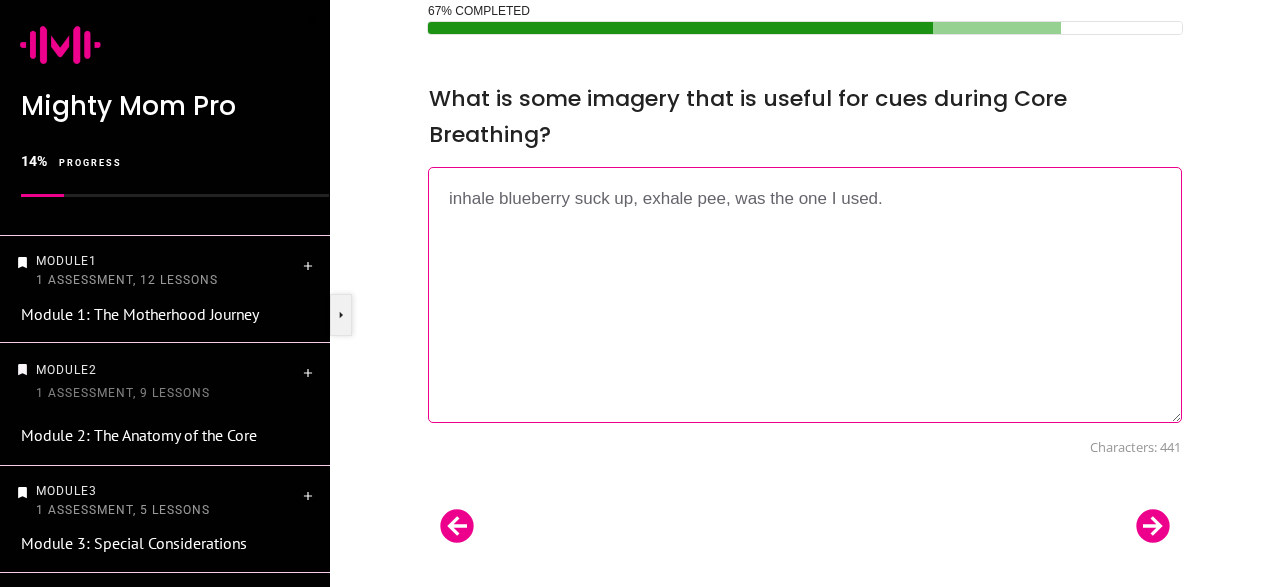 click on "inhale blueberry suck up, exhale pee, was the one I used." at bounding box center [805, 295] 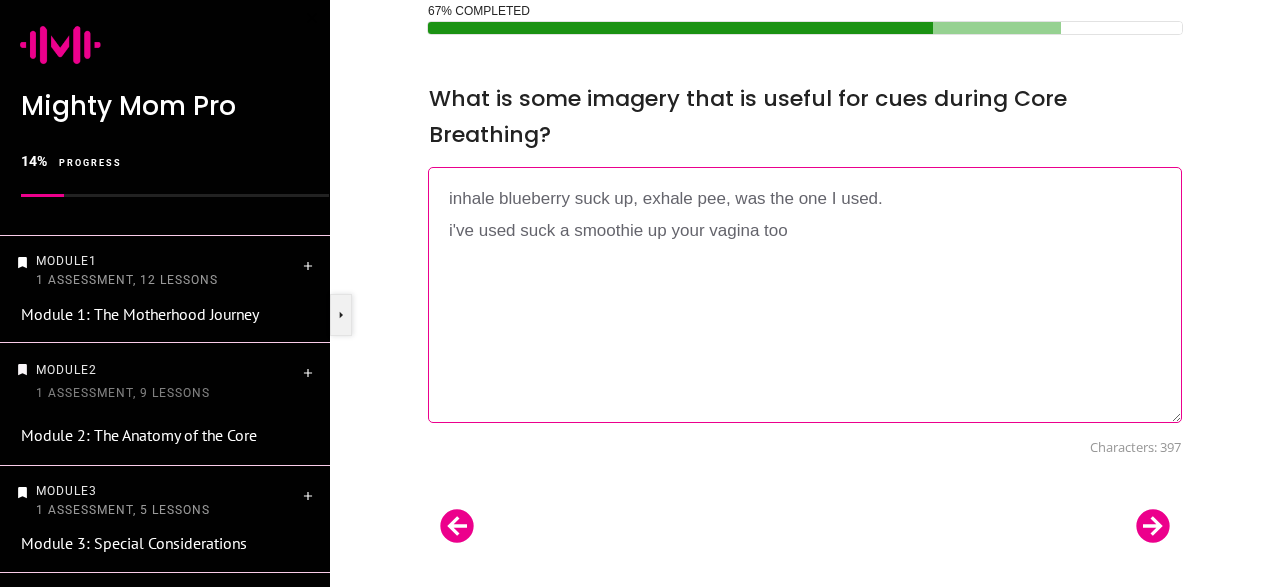 click on "inhale blueberry suck up, exhale pee, was the one I used.
i've used suck a smoothie up your vagina too" at bounding box center [805, 295] 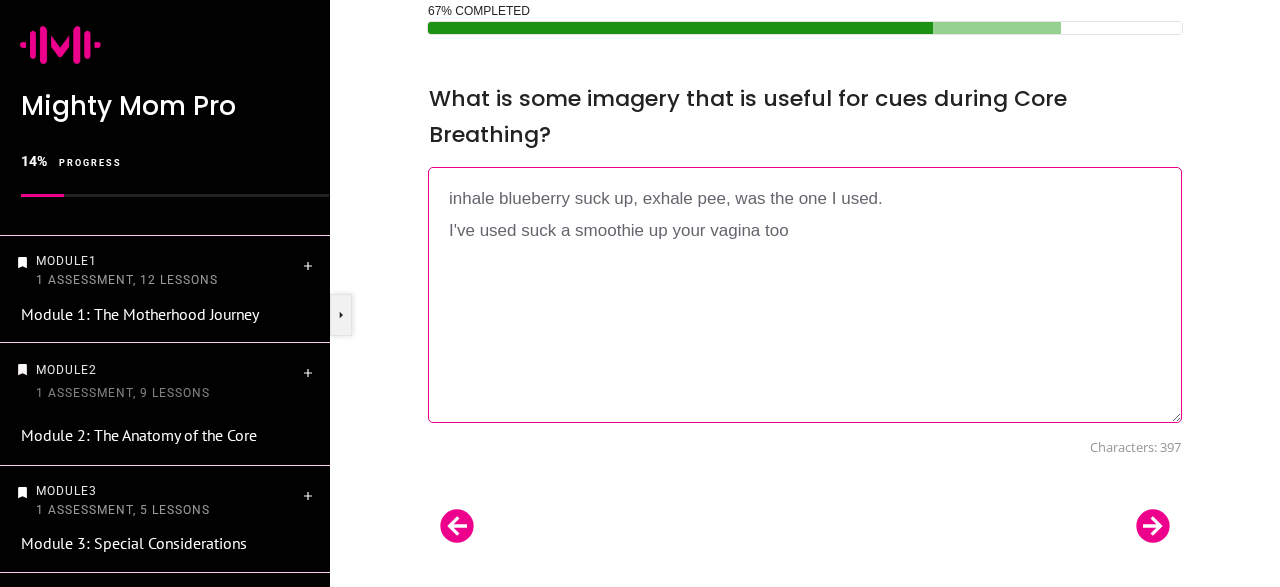 click on "inhale blueberry suck up, exhale pee, was the one I used.
I've used suck a smoothie up your vagina too" at bounding box center [805, 295] 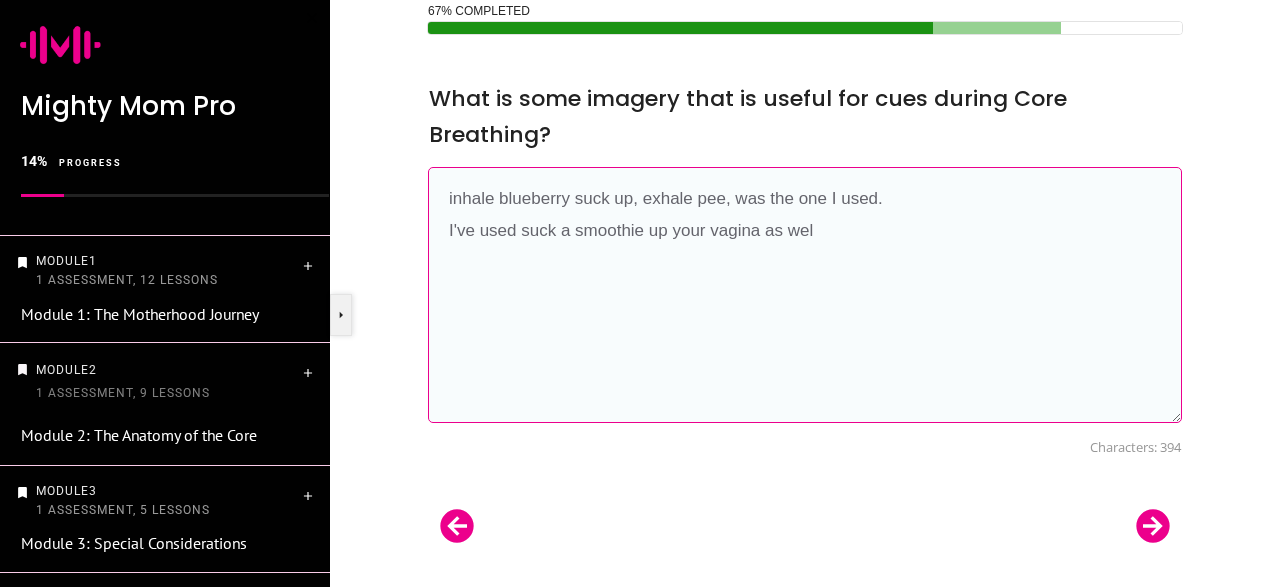 click on "inhale blueberry suck up, exhale pee, was the one I used.
I've used suck a smoothie up your vagina as wel" at bounding box center (805, 295) 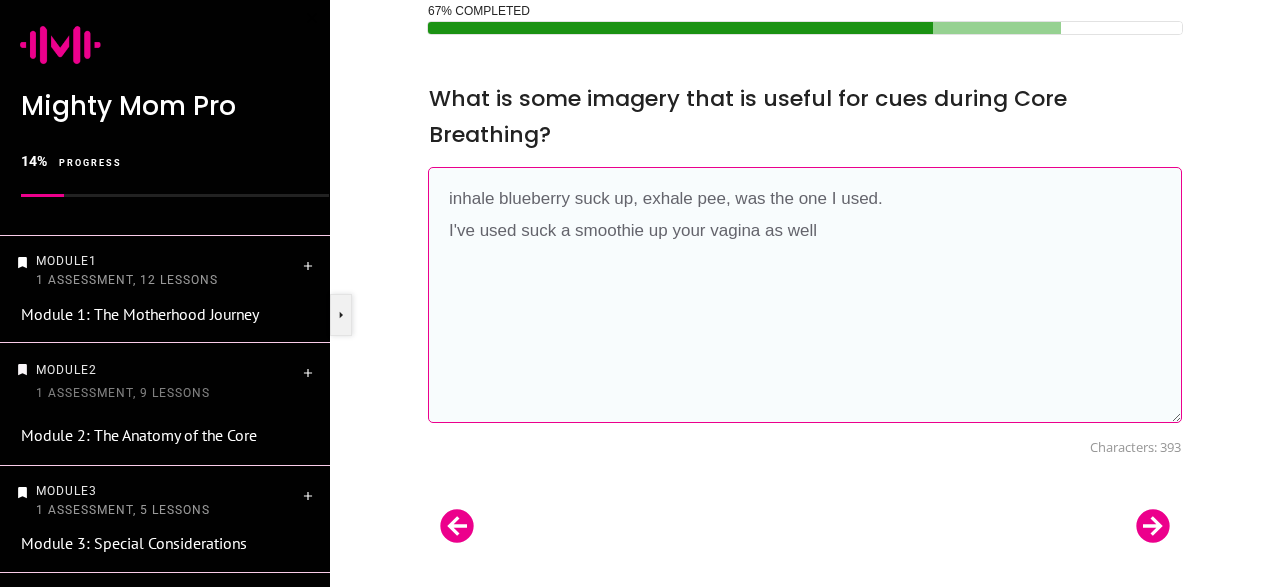 click on "inhale blueberry suck up, exhale pee, was the one I used.
I've used suck a smoothie up your vagina as well" at bounding box center (805, 295) 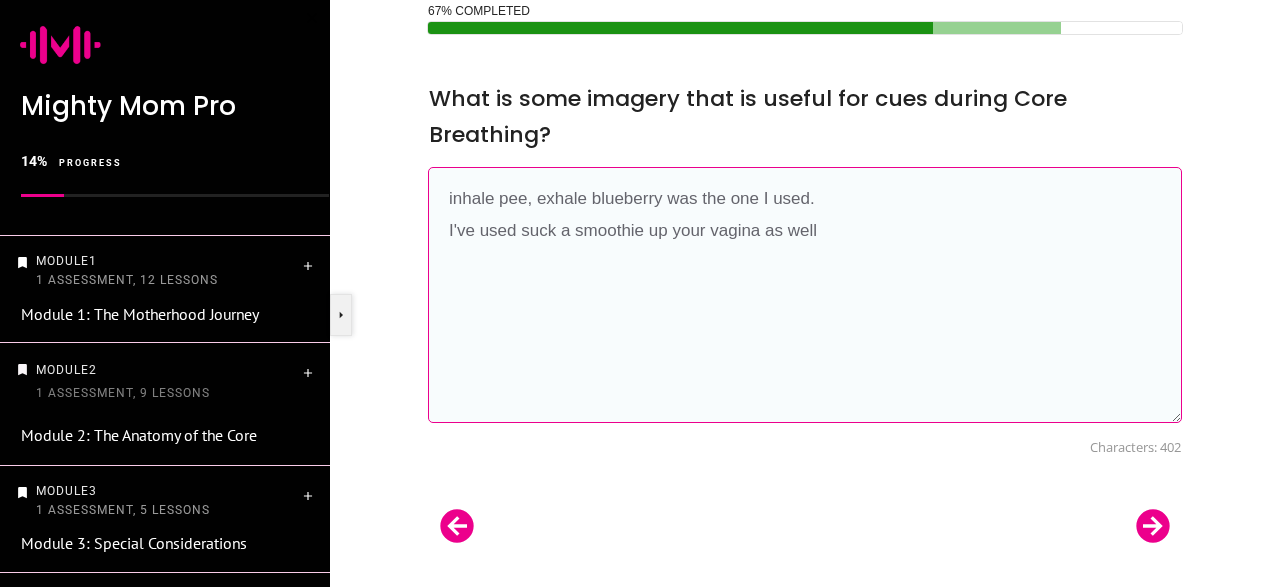 click on "inhale pee, exhale blueberry was the one I used.
I've used suck a smoothie up your vagina as well" at bounding box center [805, 295] 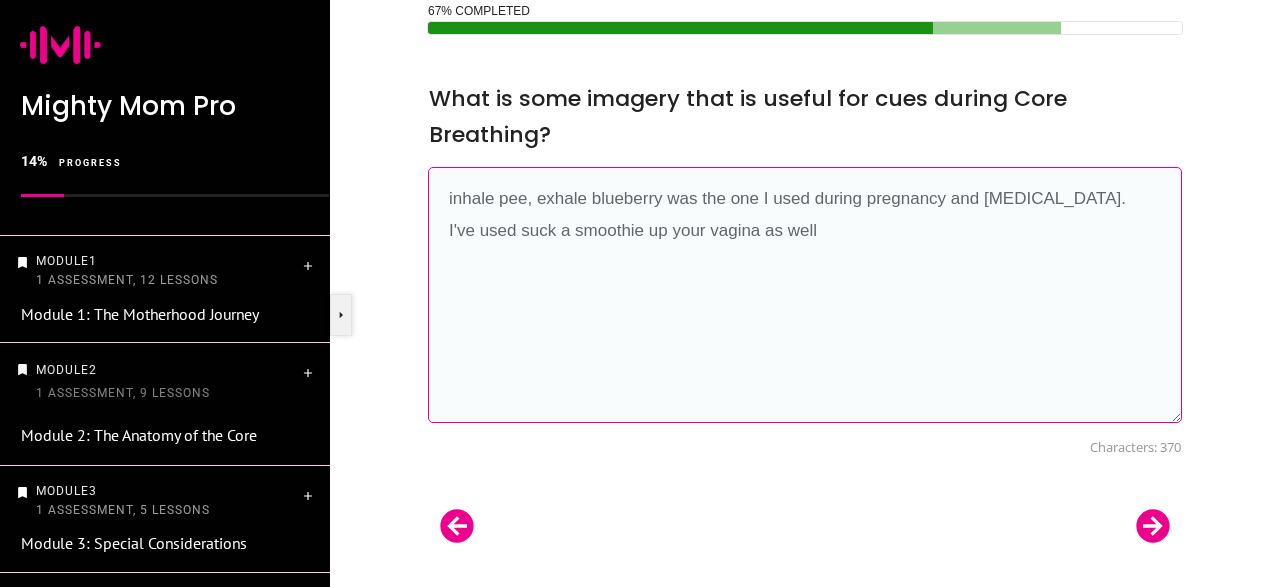 click on "inhale pee, exhale blueberry was the one I used during pregnancy and postpartum.
I've used suck a smoothie up your vagina as well" at bounding box center [805, 295] 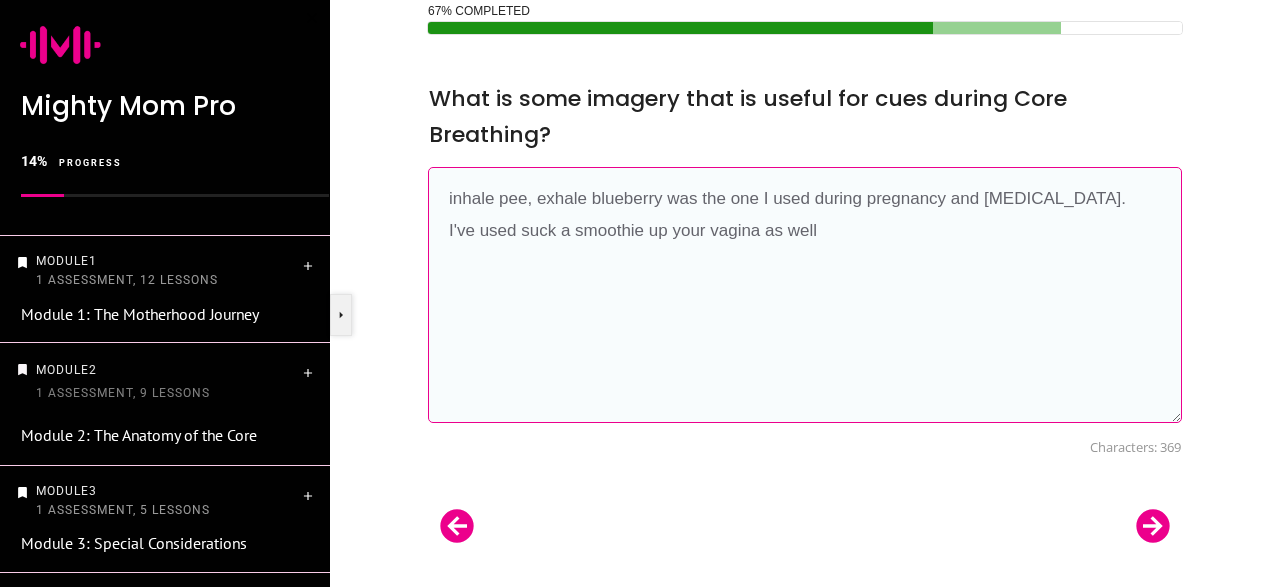 click on "inhale pee, exhale blueberry was the one I used during pregnancy and postpartum.
I've used suck a smoothie up your vagina as well" at bounding box center (805, 295) 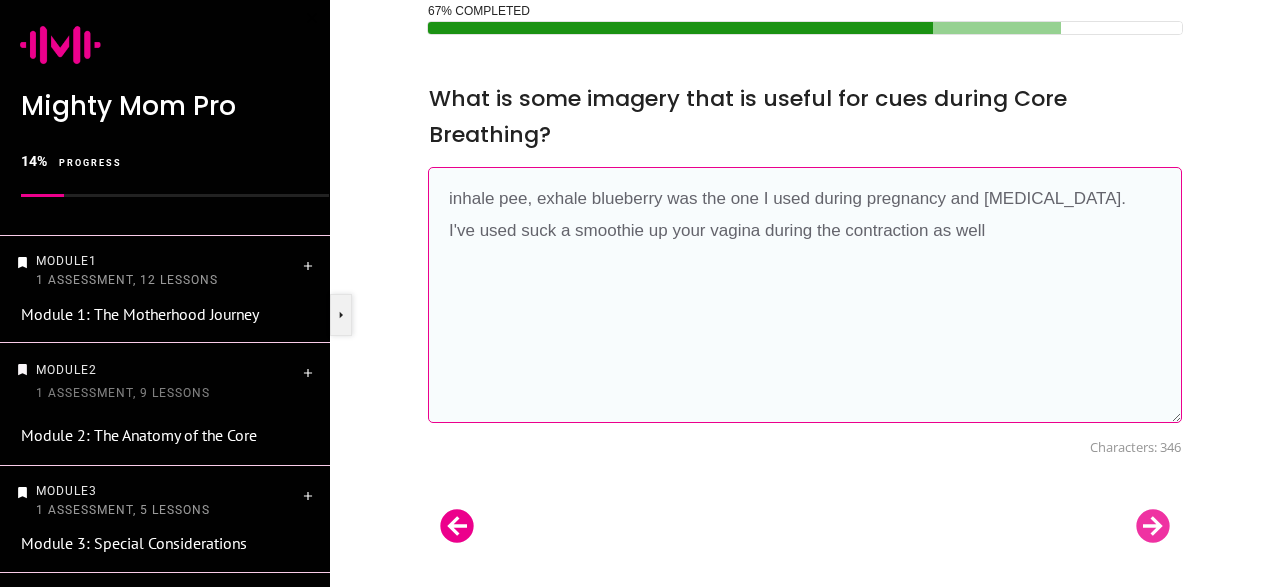 type on "inhale pee, exhale blueberry was the one I used during pregnancy and postpartum.
I've used suck a smoothie up your vagina during the contraction as well" 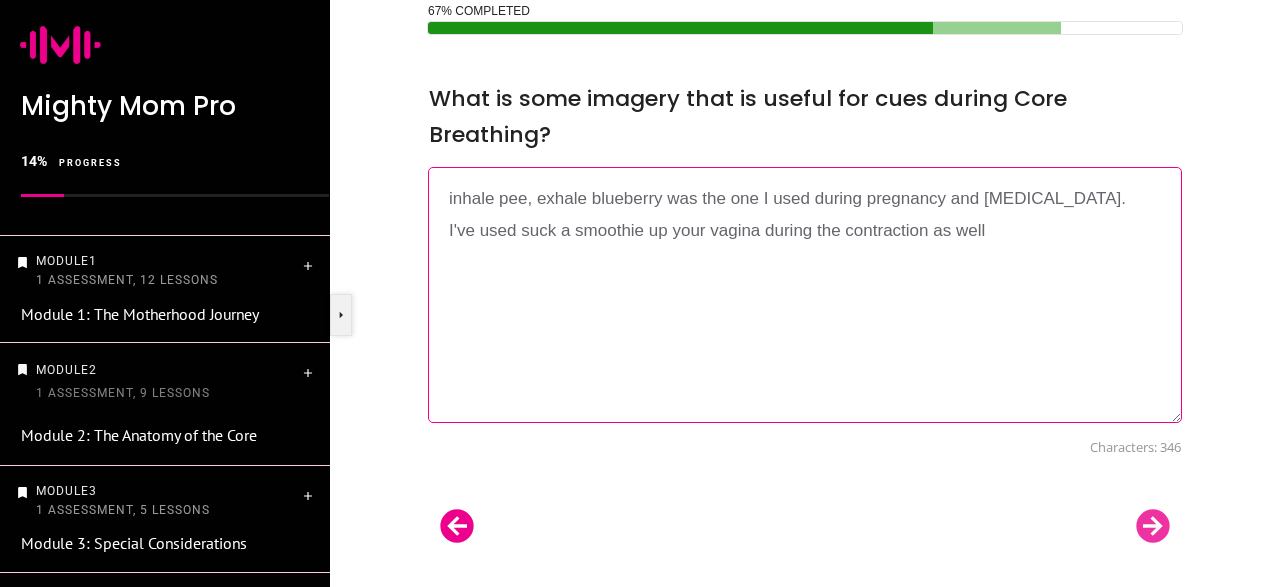 click at bounding box center [1153, 526] 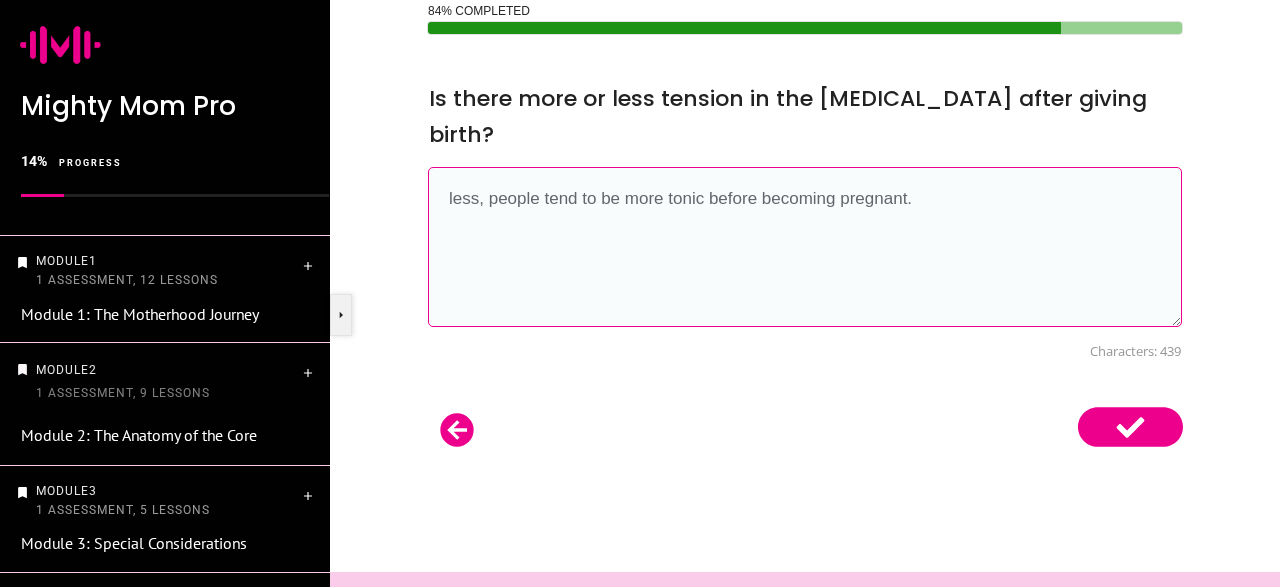 click on "less, people tend to be more tonic before becoming pregnant." at bounding box center [805, 247] 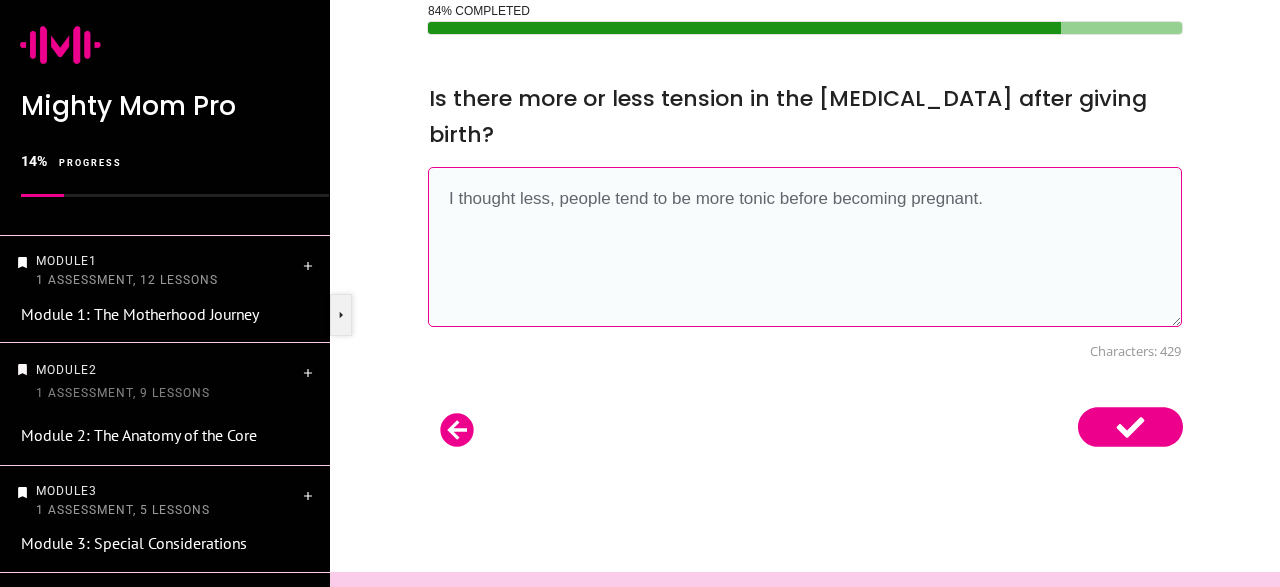 click on "I thought less, people tend to be more tonic before becoming pregnant." at bounding box center [805, 247] 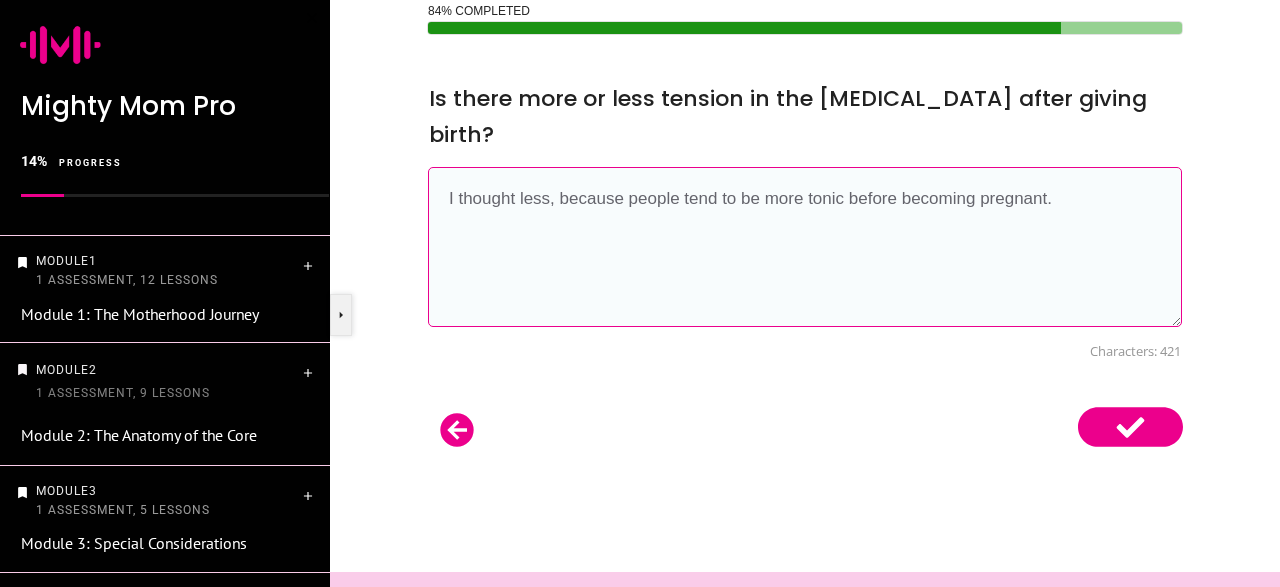 click on "I thought less, because people tend to be more tonic before becoming pregnant." at bounding box center [805, 247] 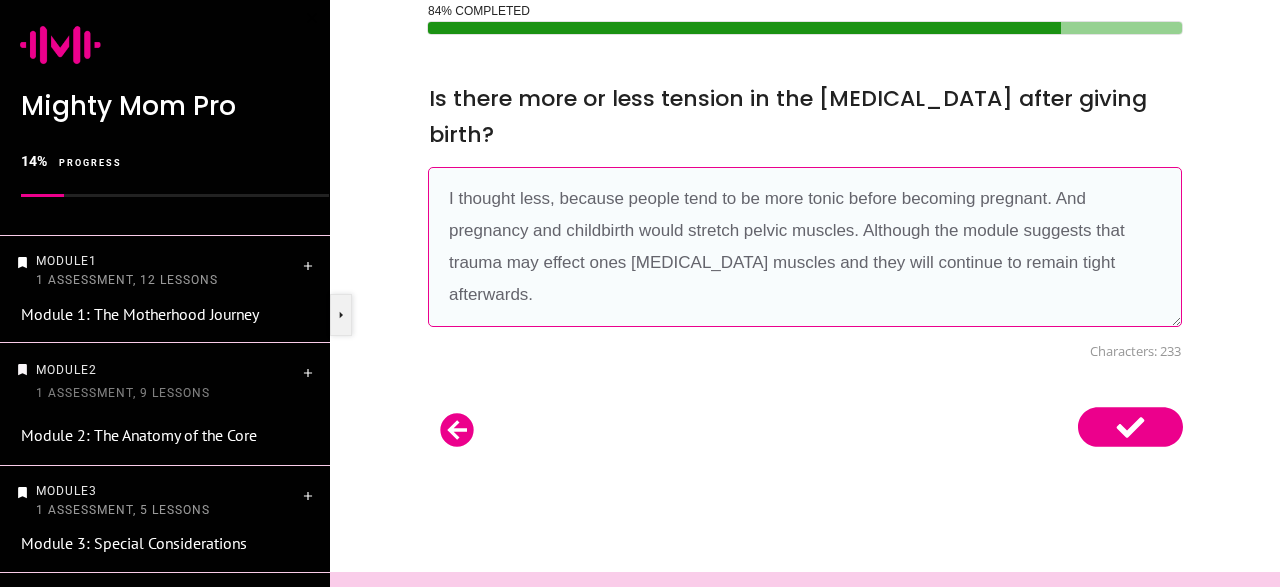 click on "I thought less, because people tend to be more tonic before becoming pregnant. And pregnancy and childbirth would stretch pelvic muscles. Although the module suggests that trauma may effect ones pelvic floor muscles and they will continue to remain tight afterwards." at bounding box center (805, 247) 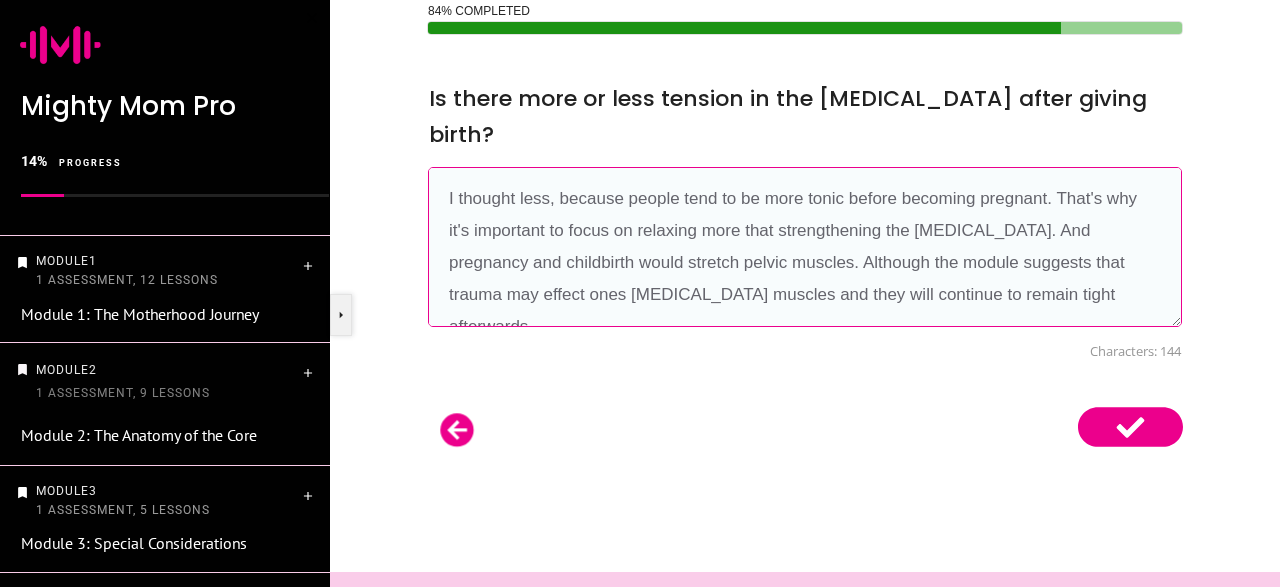 click on "I thought less, because people tend to be more tonic before becoming pregnant. That's why it's important to focus on relaxing more that strengthening the pelvic floor. And pregnancy and childbirth would stretch pelvic muscles. Although the module suggests that trauma may effect ones pelvic floor muscles and they will continue to remain tight afterwards." at bounding box center [805, 247] 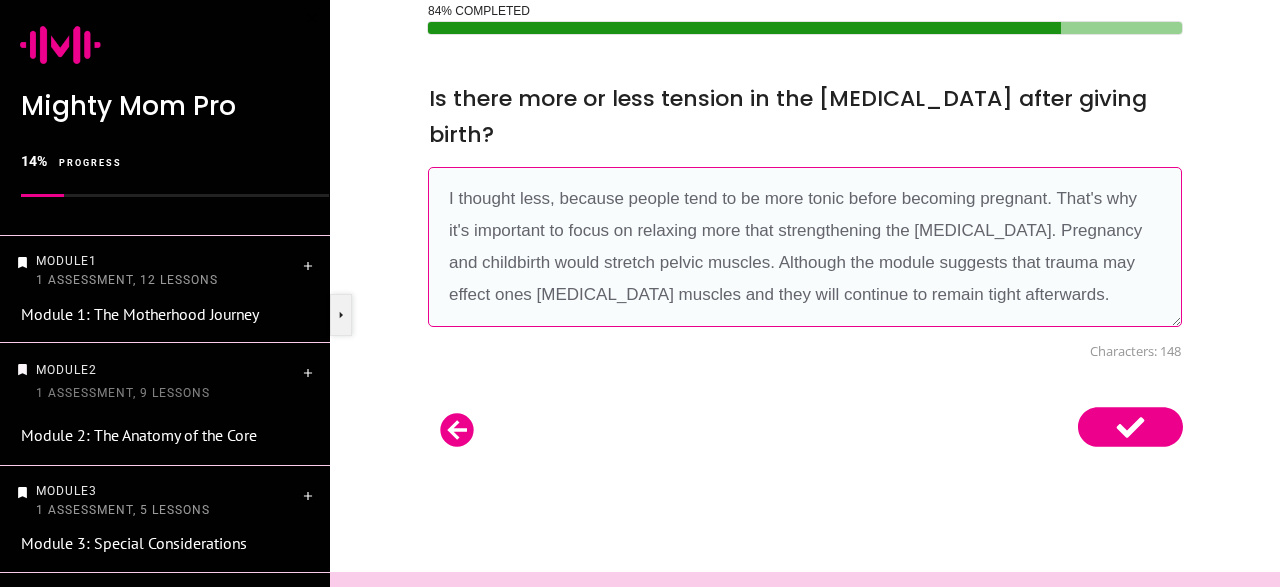 click on "I thought less, because people tend to be more tonic before becoming pregnant. That's why it's important to focus on relaxing more that strengthening the pelvic floor. Pregnancy and childbirth would stretch pelvic muscles. Although the module suggests that trauma may effect ones pelvic floor muscles and they will continue to remain tight afterwards." at bounding box center (805, 247) 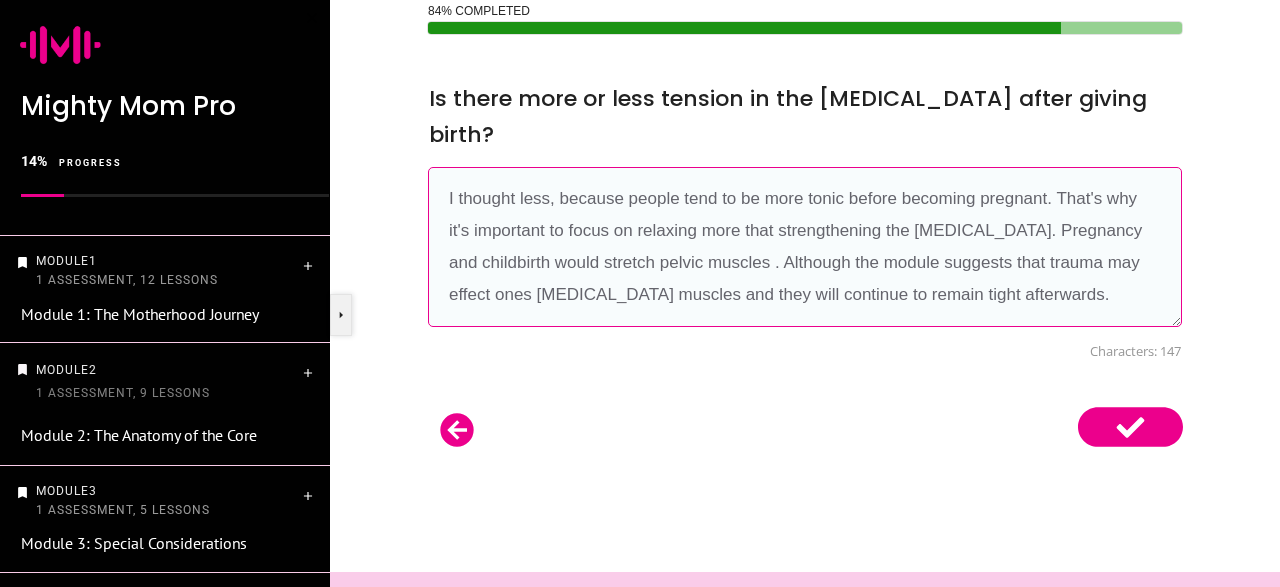 click on "I thought less, because people tend to be more tonic before becoming pregnant. That's why it's important to focus on relaxing more that strengthening the pelvic floor. Pregnancy and childbirth would stretch pelvic muscles . Although the module suggests that trauma may effect ones pelvic floor muscles and they will continue to remain tight afterwards." at bounding box center (805, 247) 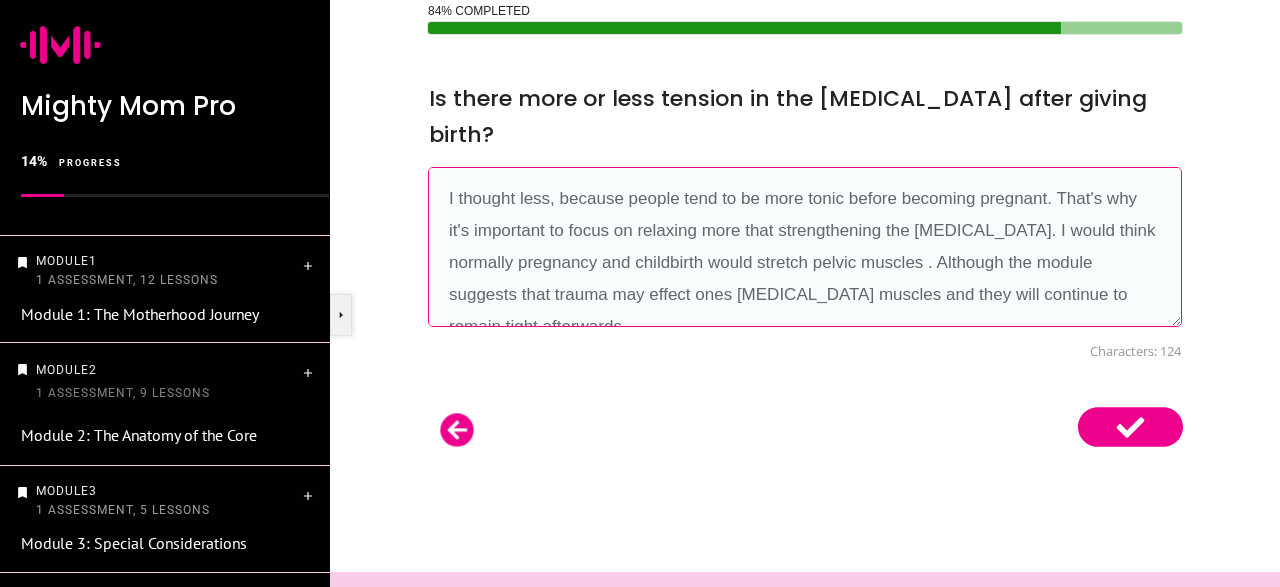 scroll, scrollTop: 32, scrollLeft: 0, axis: vertical 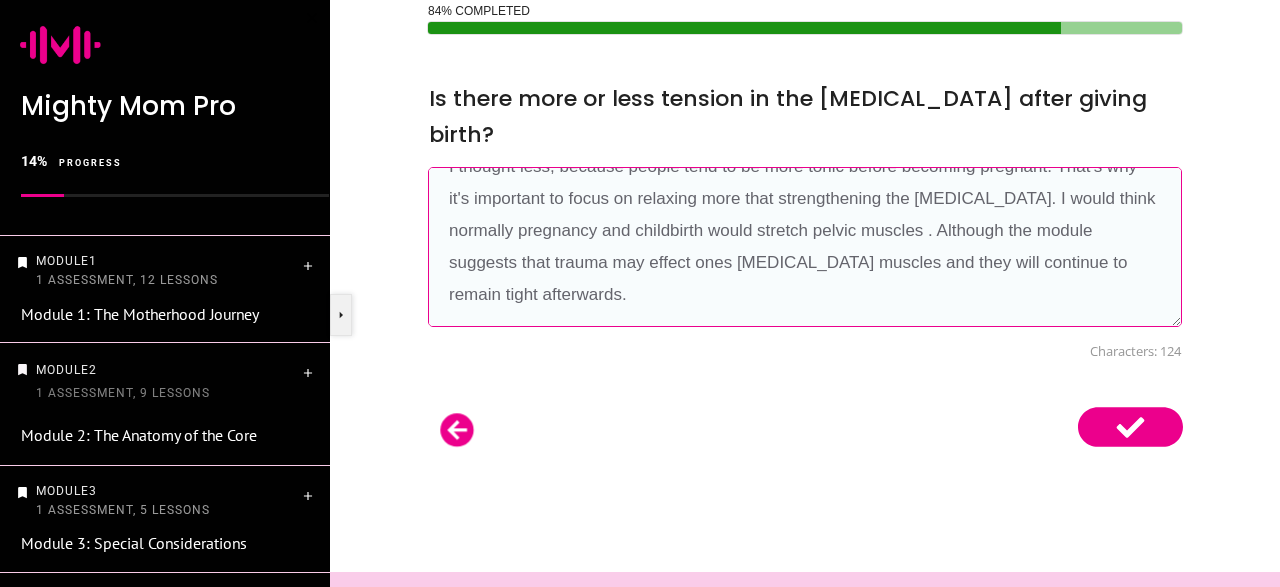 click on "I thought less, because people tend to be more tonic before becoming pregnant. That's why it's important to focus on relaxing more that strengthening the pelvic floor. I would think normally pregnancy and childbirth would stretch pelvic muscles . Although the module suggests that trauma may effect ones pelvic floor muscles and they will continue to remain tight afterwards." at bounding box center [805, 247] 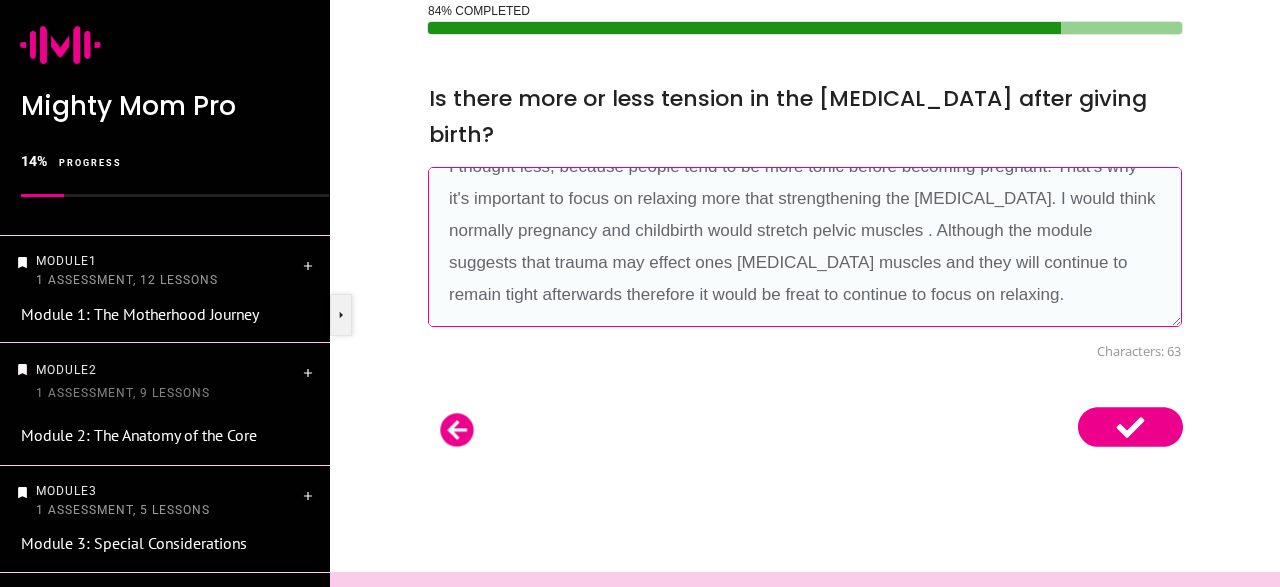 click on "I thought less, because people tend to be more tonic before becoming pregnant. That's why it's important to focus on relaxing more that strengthening the pelvic floor. I would think normally pregnancy and childbirth would stretch pelvic muscles . Although the module suggests that trauma may effect ones pelvic floor muscles and they will continue to remain tight afterwards therefore it would be freat to continue to focus on relaxing." at bounding box center (805, 247) 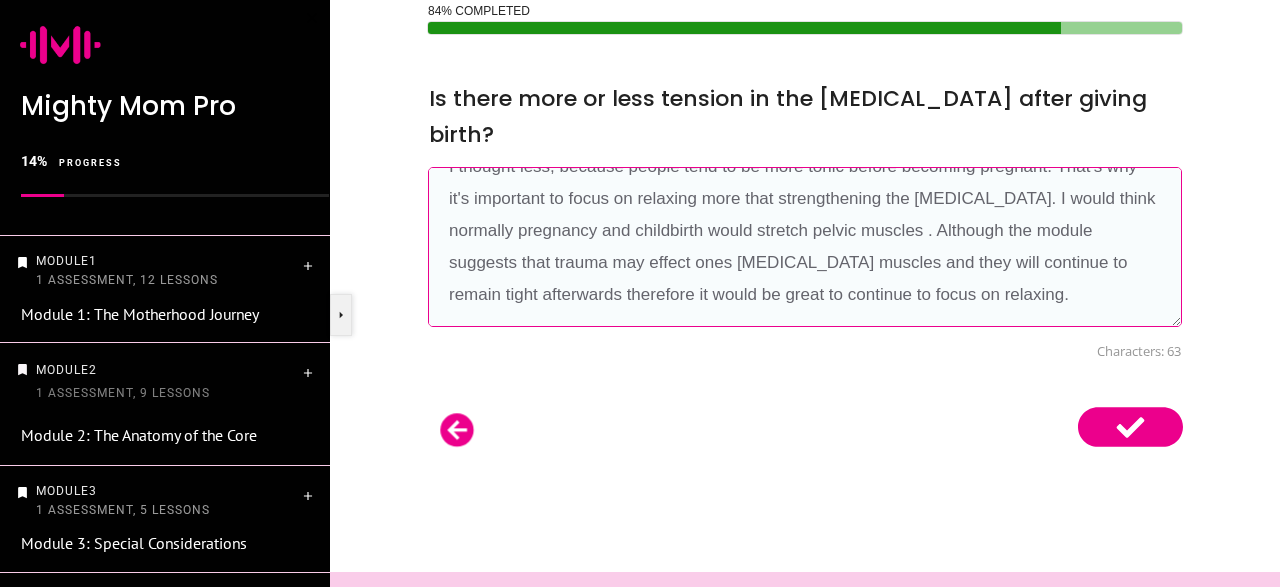 click on "I thought less, because people tend to be more tonic before becoming pregnant. That's why it's important to focus on relaxing more that strengthening the pelvic floor. I would think normally pregnancy and childbirth would stretch pelvic muscles . Although the module suggests that trauma may effect ones pelvic floor muscles and they will continue to remain tight afterwards therefore it would be great to continue to focus on relaxing." at bounding box center (805, 247) 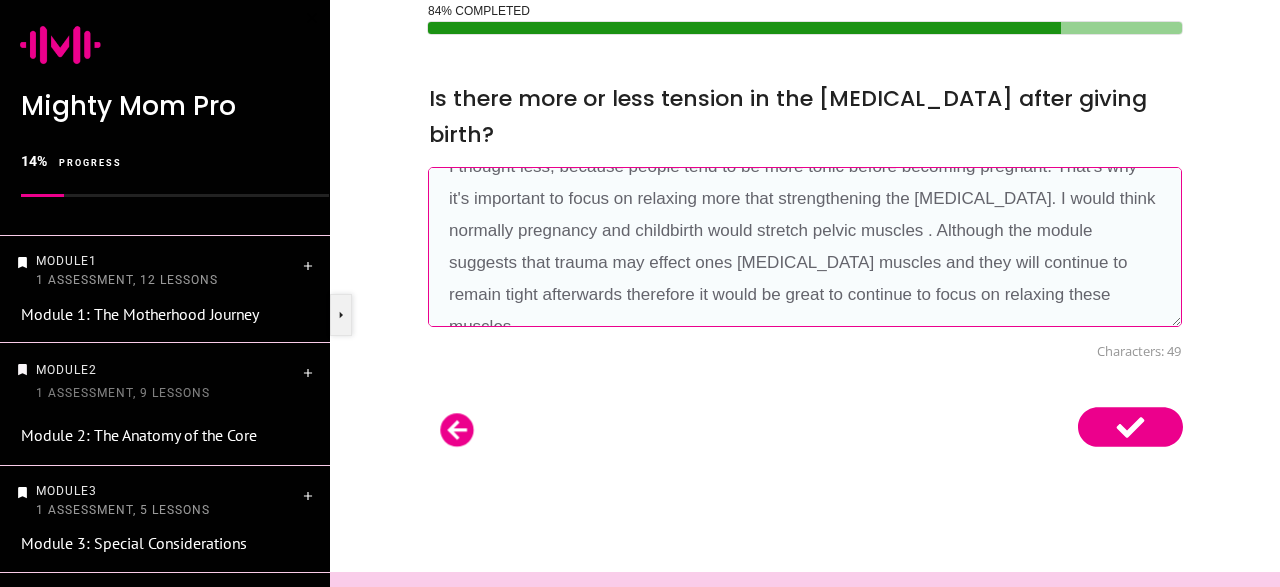 type on "I thought less, because people tend to be more tonic before becoming pregnant. That's why it's important to focus on relaxing more that strengthening the pelvic floor. I would think normally pregnancy and childbirth would stretch pelvic muscles . Although the module suggests that trauma may effect ones pelvic floor muscles and they will continue to remain tight afterwards therefore it would be great to continue to focus on relaxing these muscles." 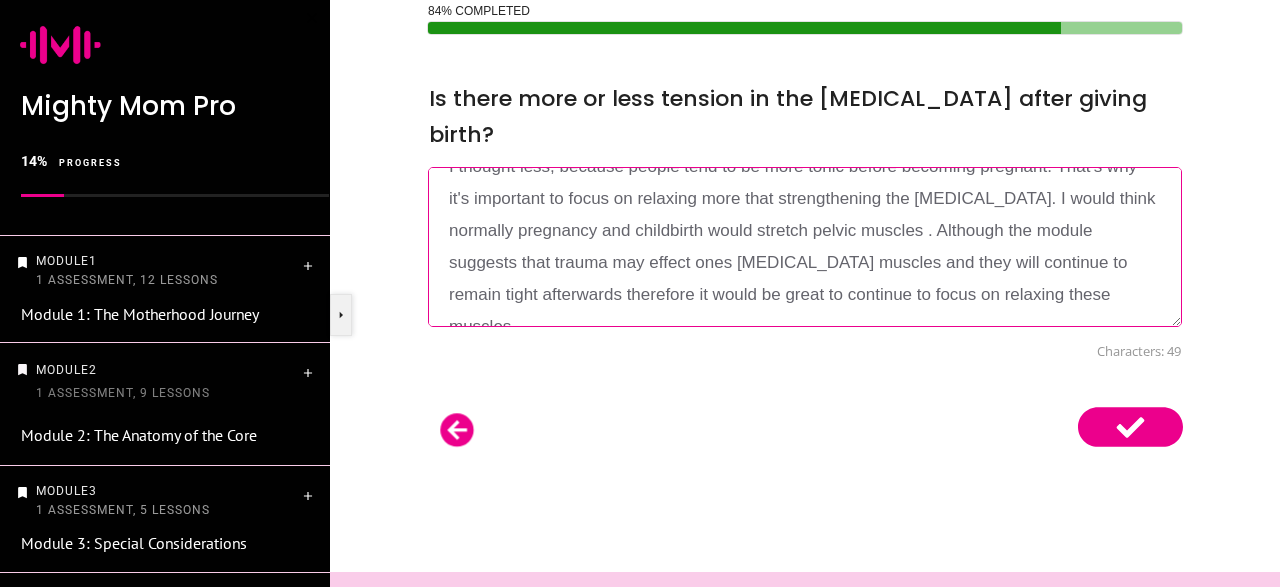 click 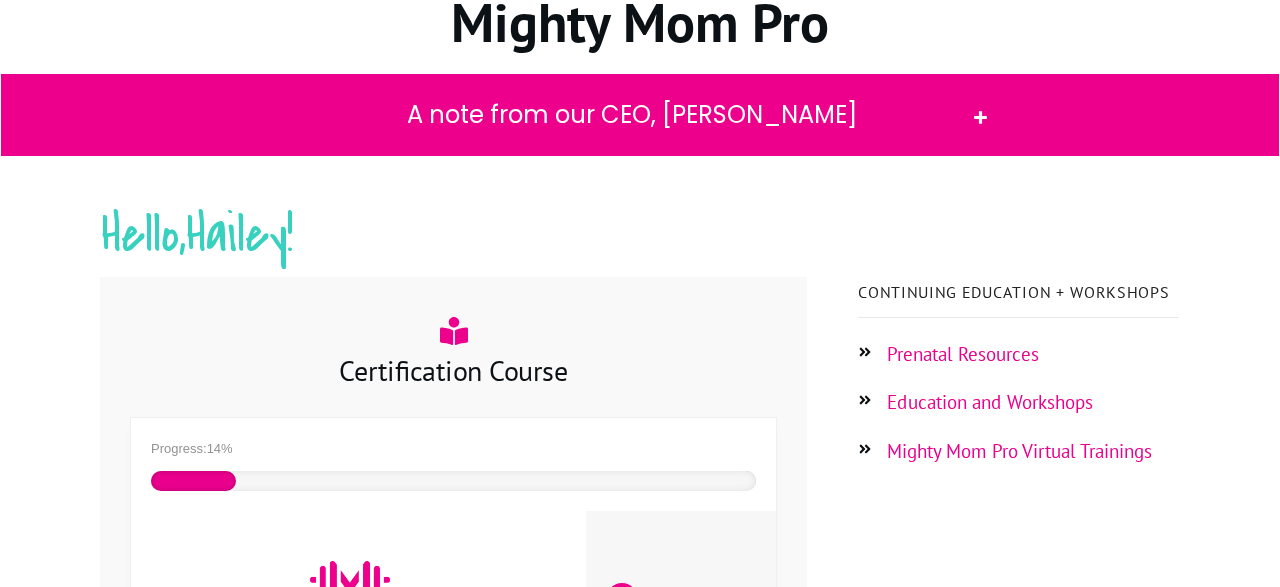 scroll, scrollTop: 148, scrollLeft: 0, axis: vertical 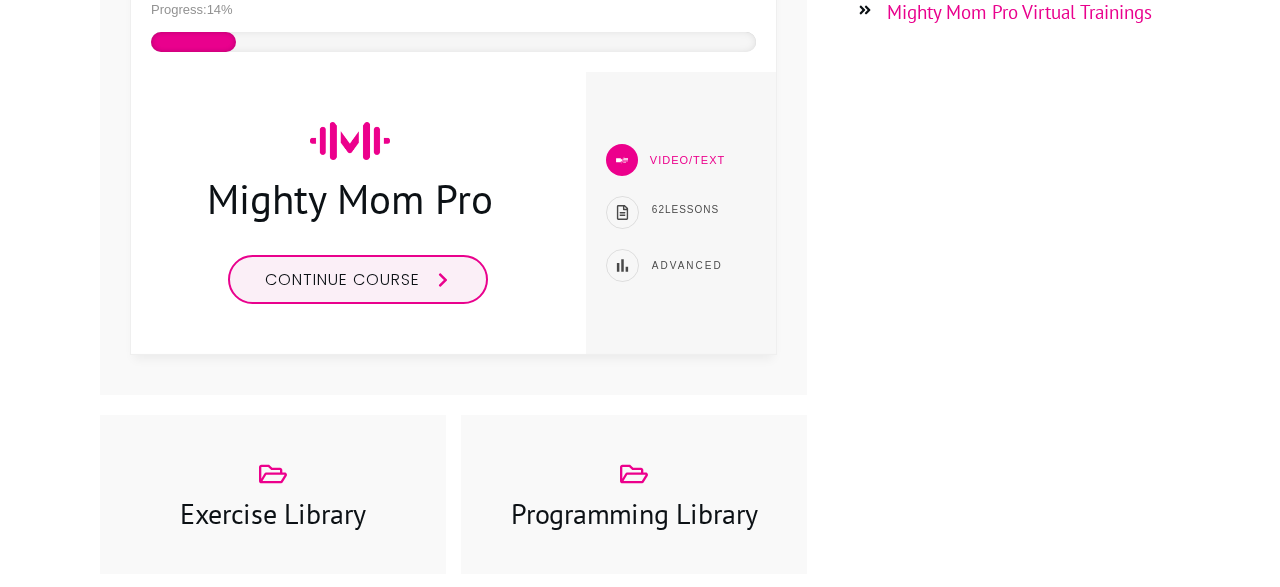 click on "Continue course" at bounding box center [342, 279] 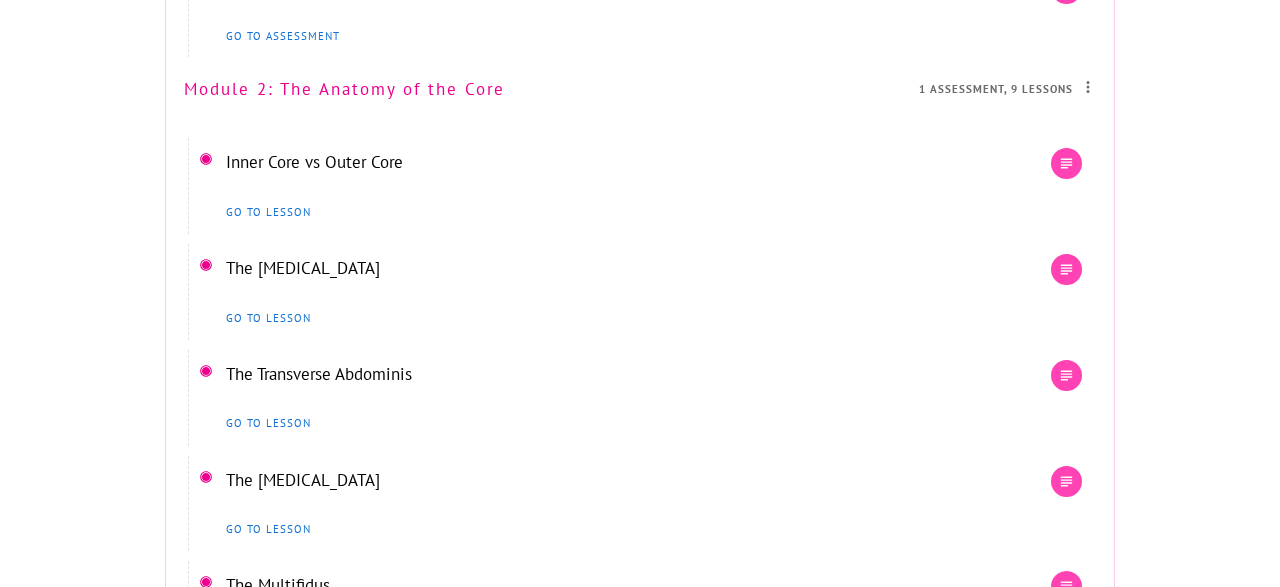 scroll, scrollTop: 2223, scrollLeft: 0, axis: vertical 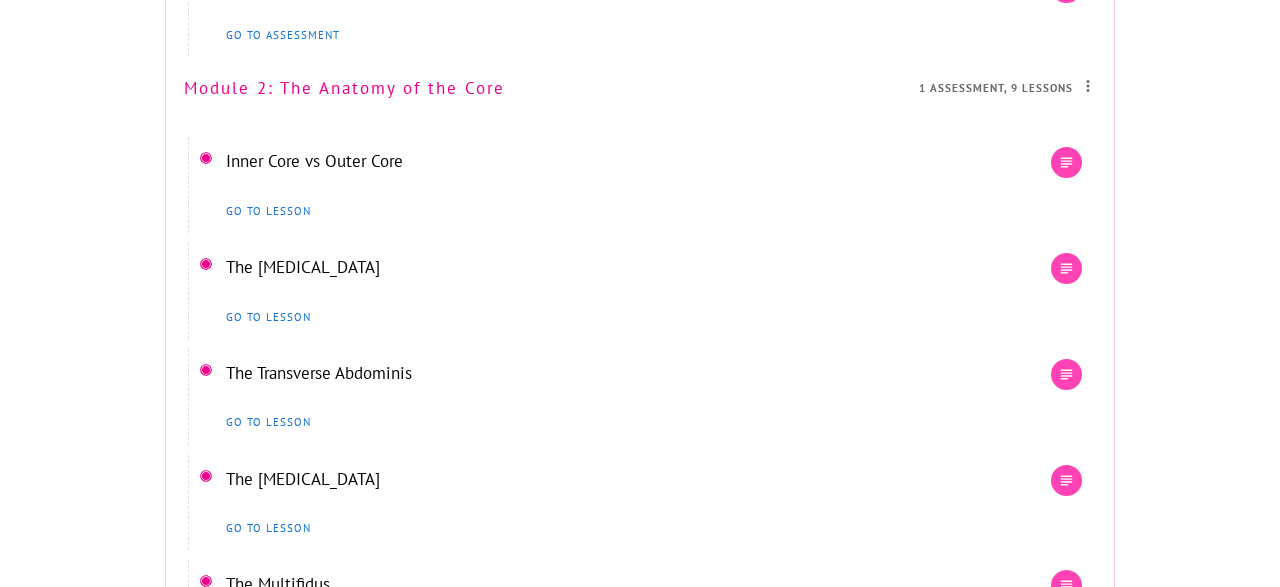 click on "The Transverse Abdominis" at bounding box center (319, 373) 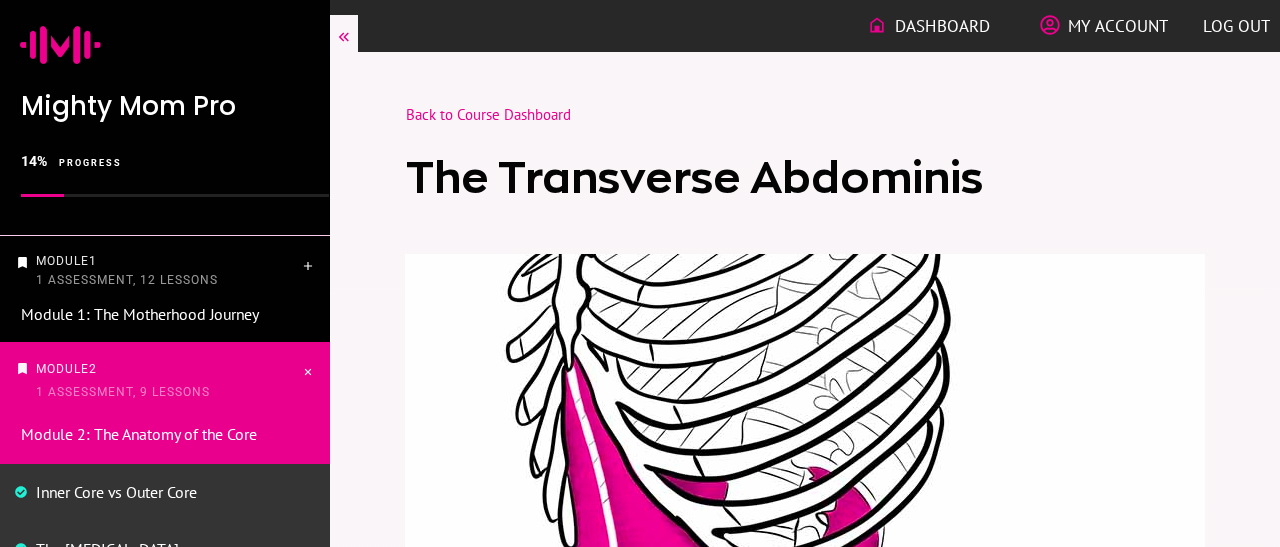 scroll, scrollTop: 1409, scrollLeft: 0, axis: vertical 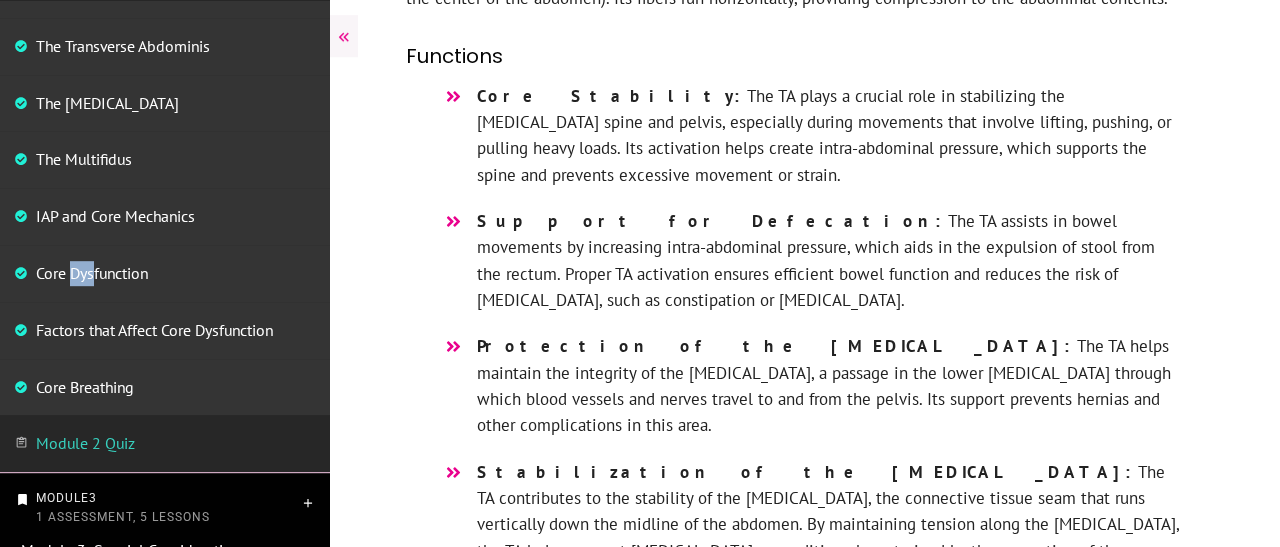click on "Core Dysfunction" at bounding box center (92, 273) 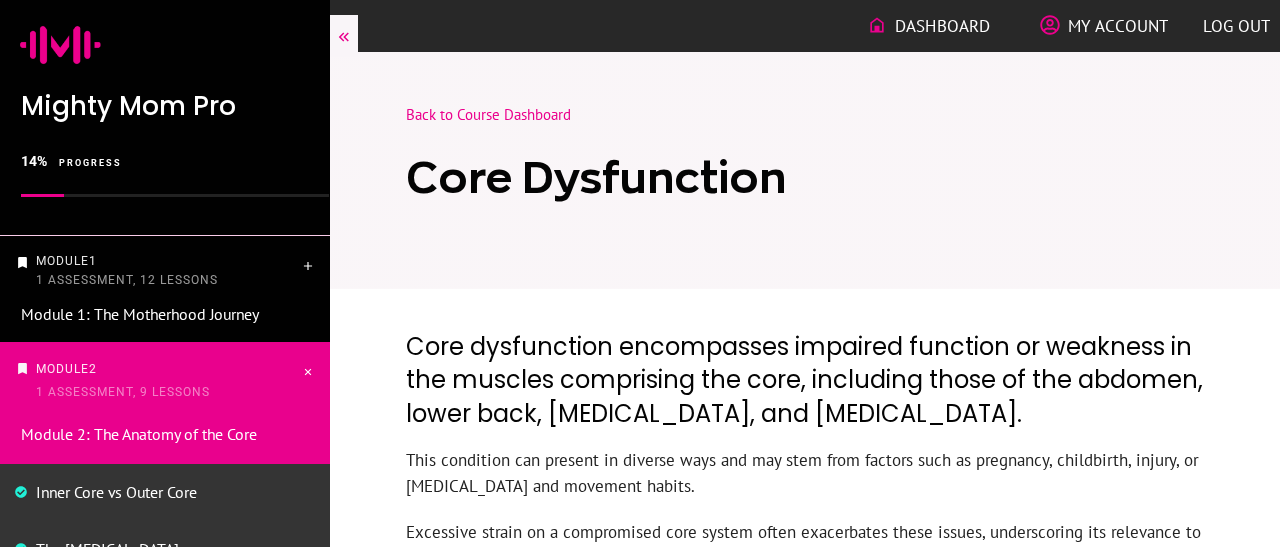 scroll, scrollTop: 0, scrollLeft: 0, axis: both 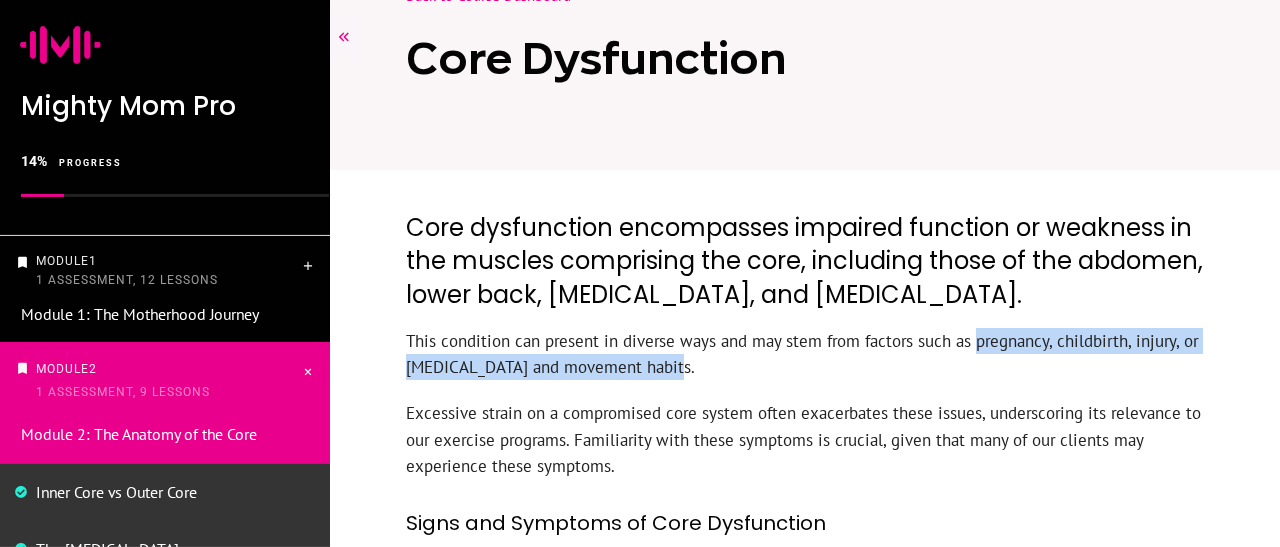 drag, startPoint x: 975, startPoint y: 335, endPoint x: 1019, endPoint y: 381, distance: 63.655323 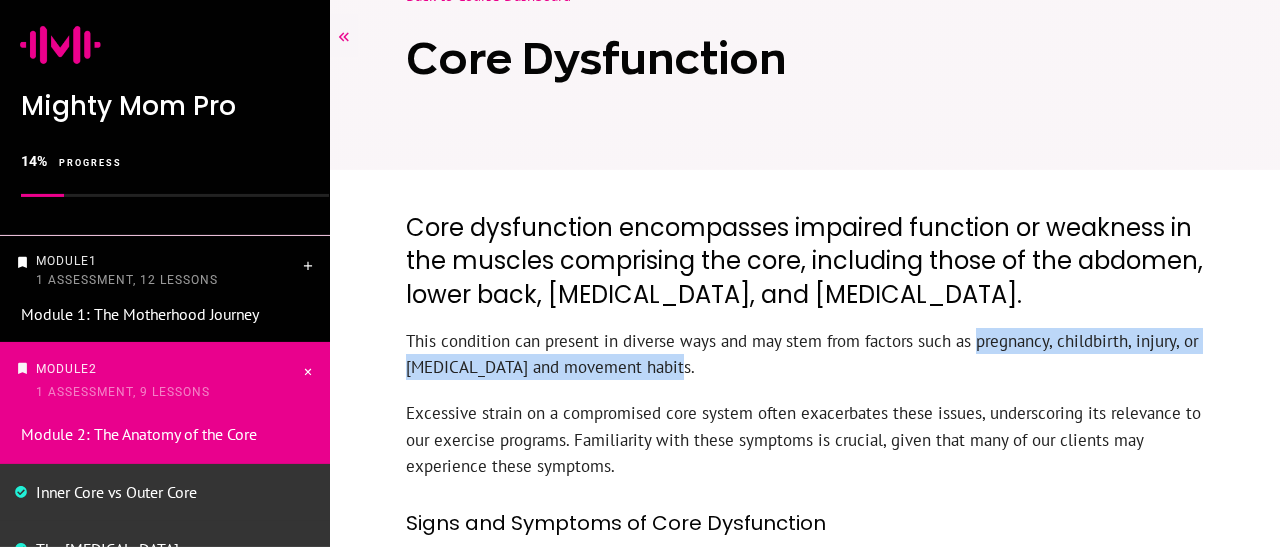 copy on "pregnancy, childbirth, injury, or poor posture and movement habits." 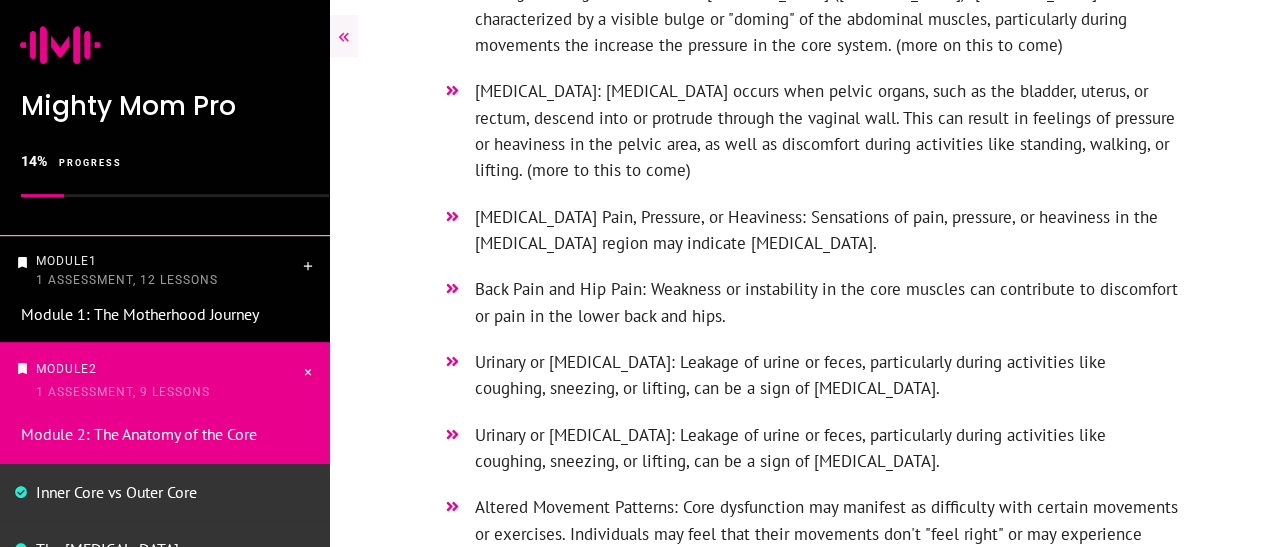 scroll, scrollTop: 692, scrollLeft: 0, axis: vertical 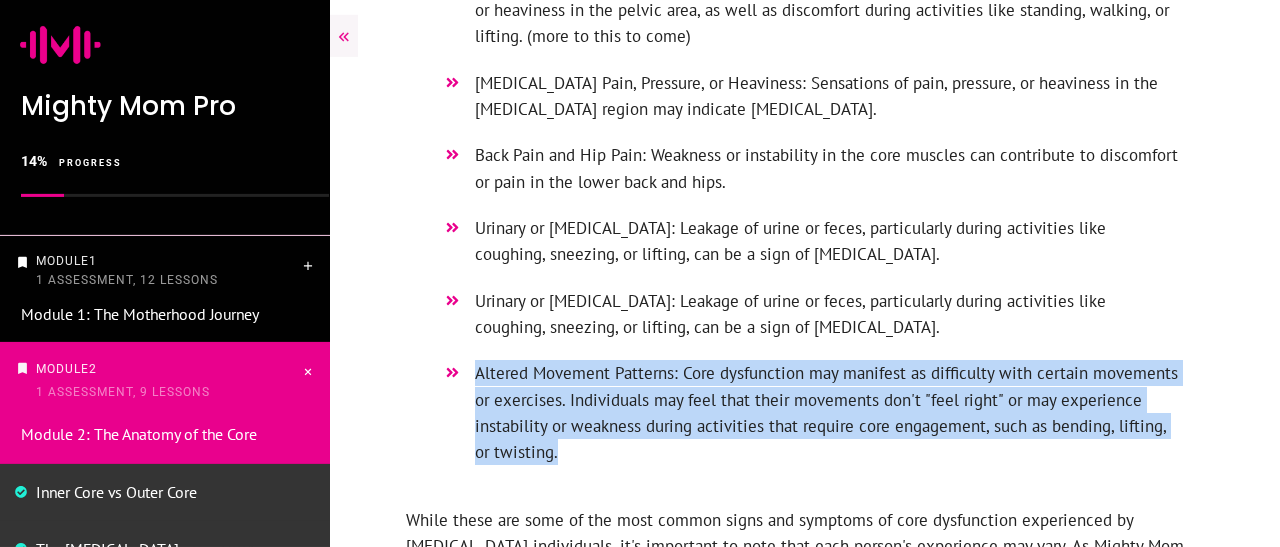 drag, startPoint x: 472, startPoint y: 179, endPoint x: 638, endPoint y: 459, distance: 325.50882 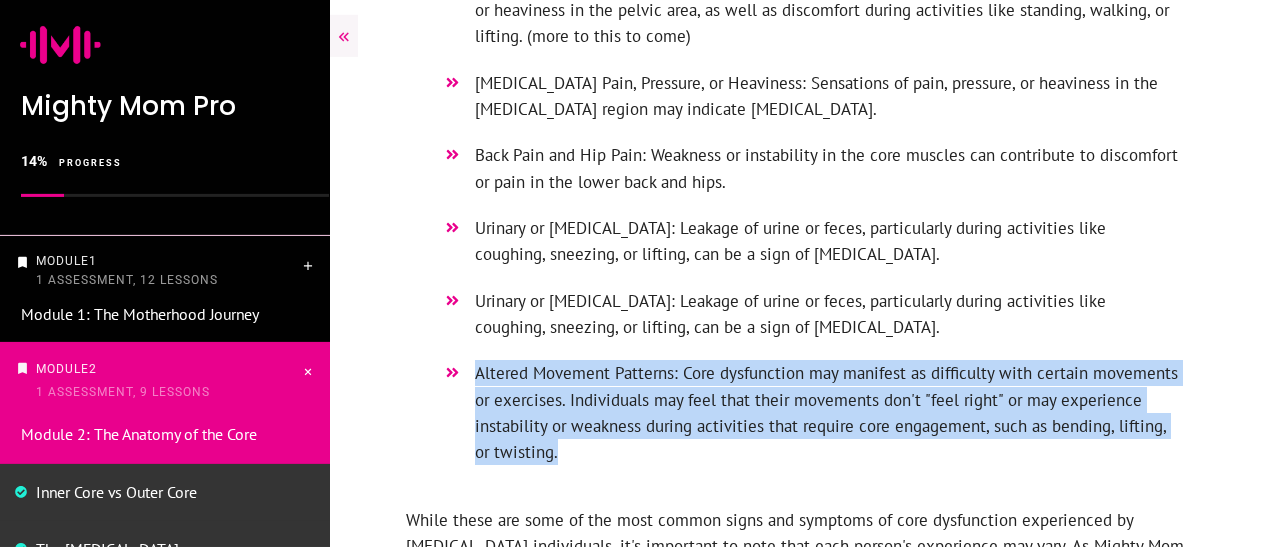 copy on "Altered Movement Patterns: Core dysfunction may manifest as difficulty with certain movements or exercises. Individuals may feel that their movements don't "feel right" or may experience instability or weakness during activities that require core engagement, such as bending, lifting, or twisting." 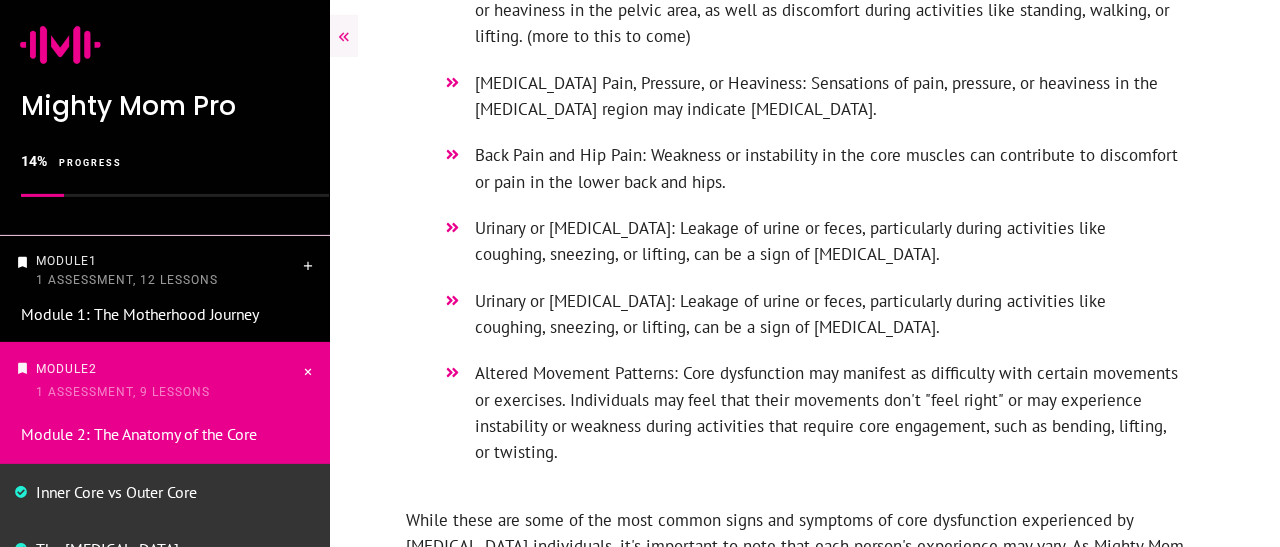 click at bounding box center (805, 79) 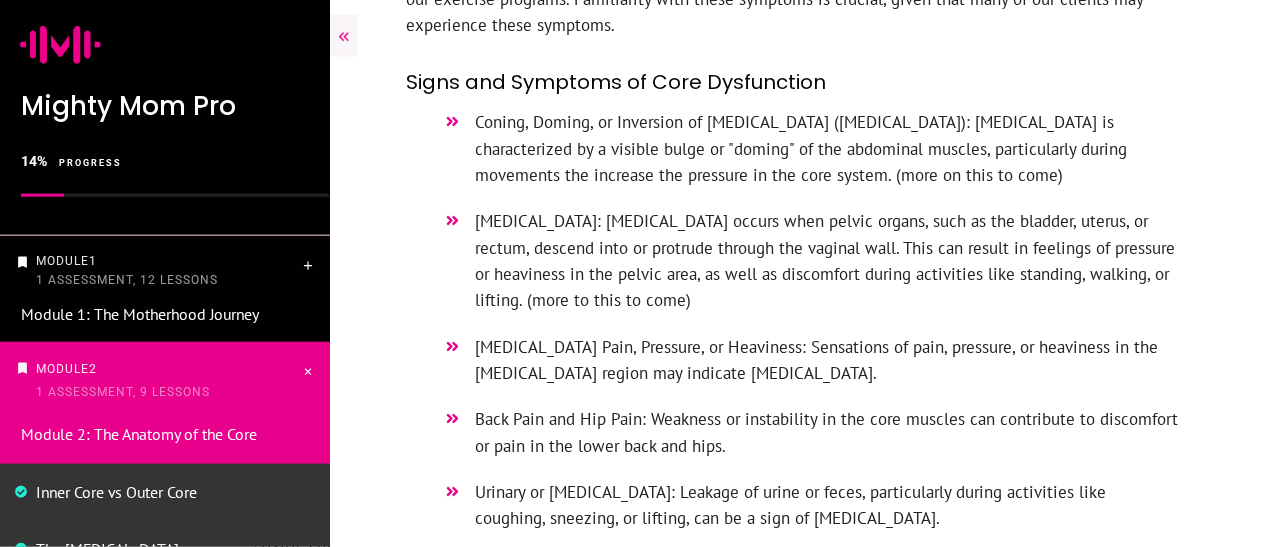 scroll, scrollTop: 602, scrollLeft: 0, axis: vertical 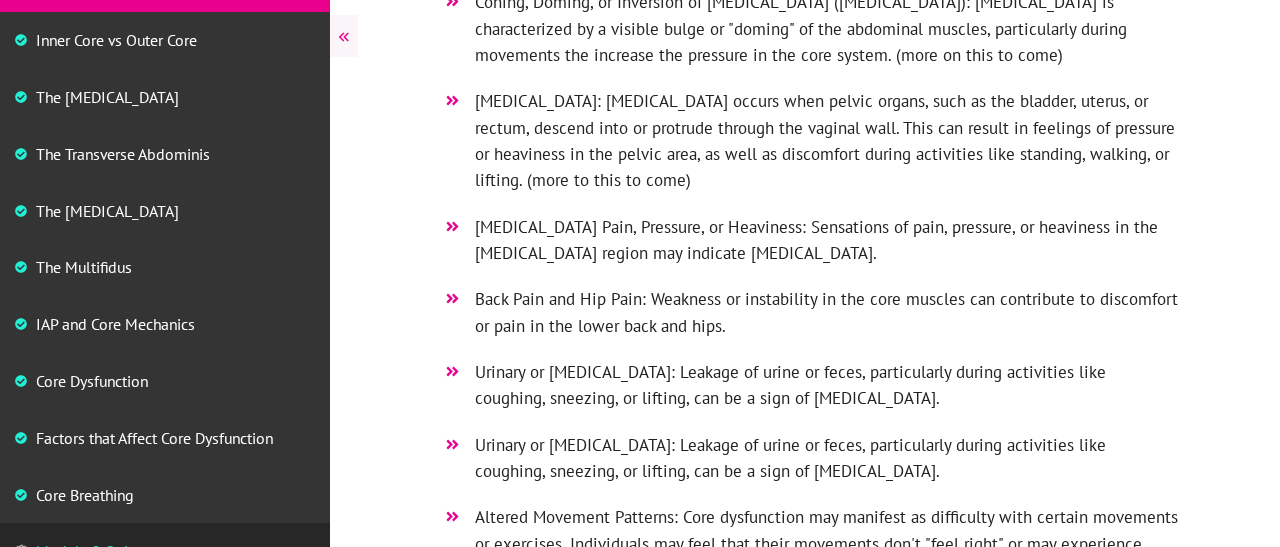click on "Core Breathing" at bounding box center [85, 495] 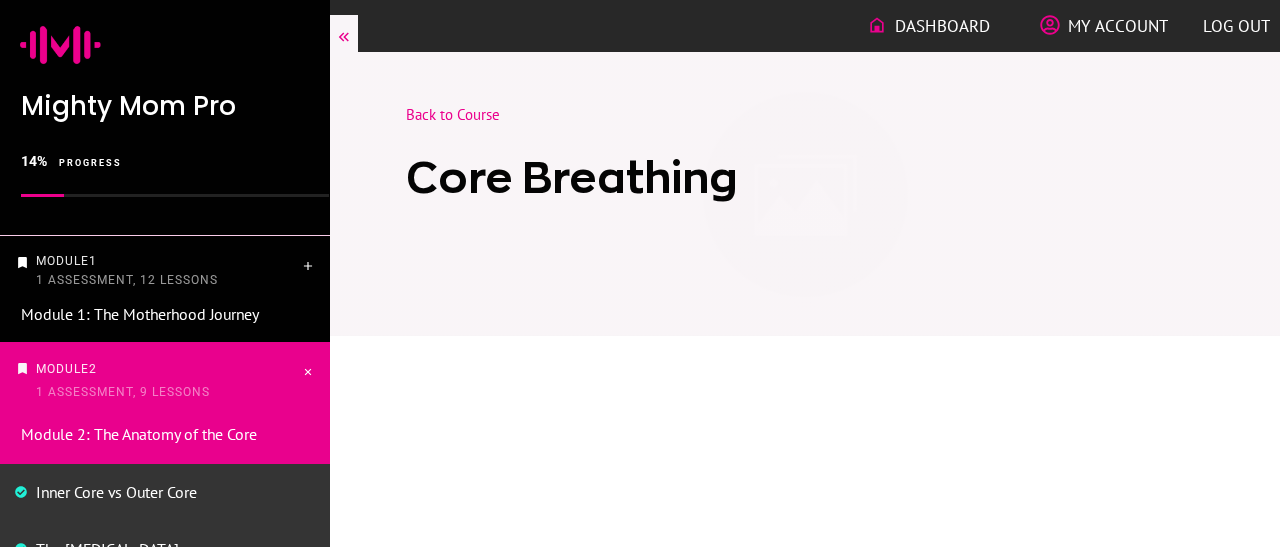 scroll, scrollTop: 0, scrollLeft: 0, axis: both 